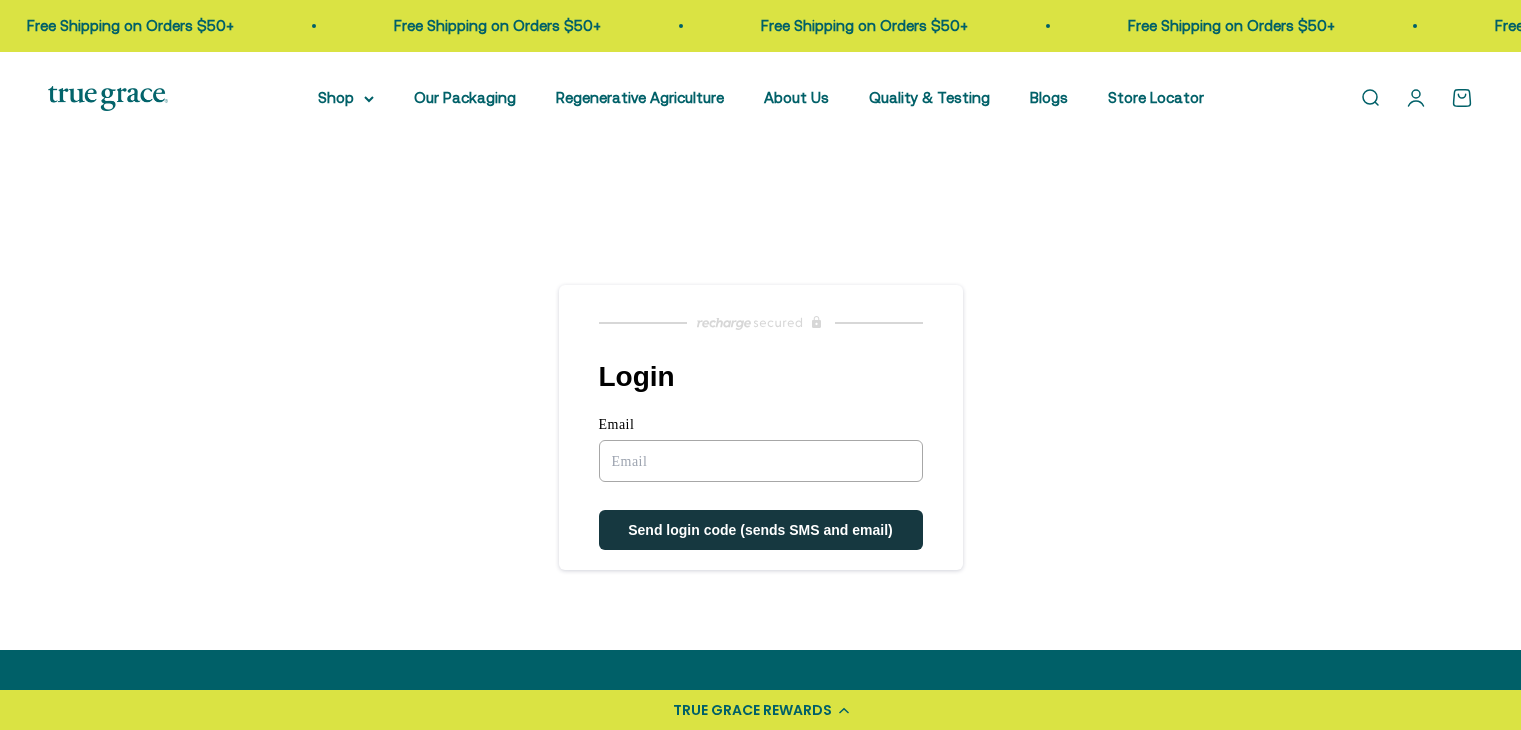 scroll, scrollTop: 0, scrollLeft: 0, axis: both 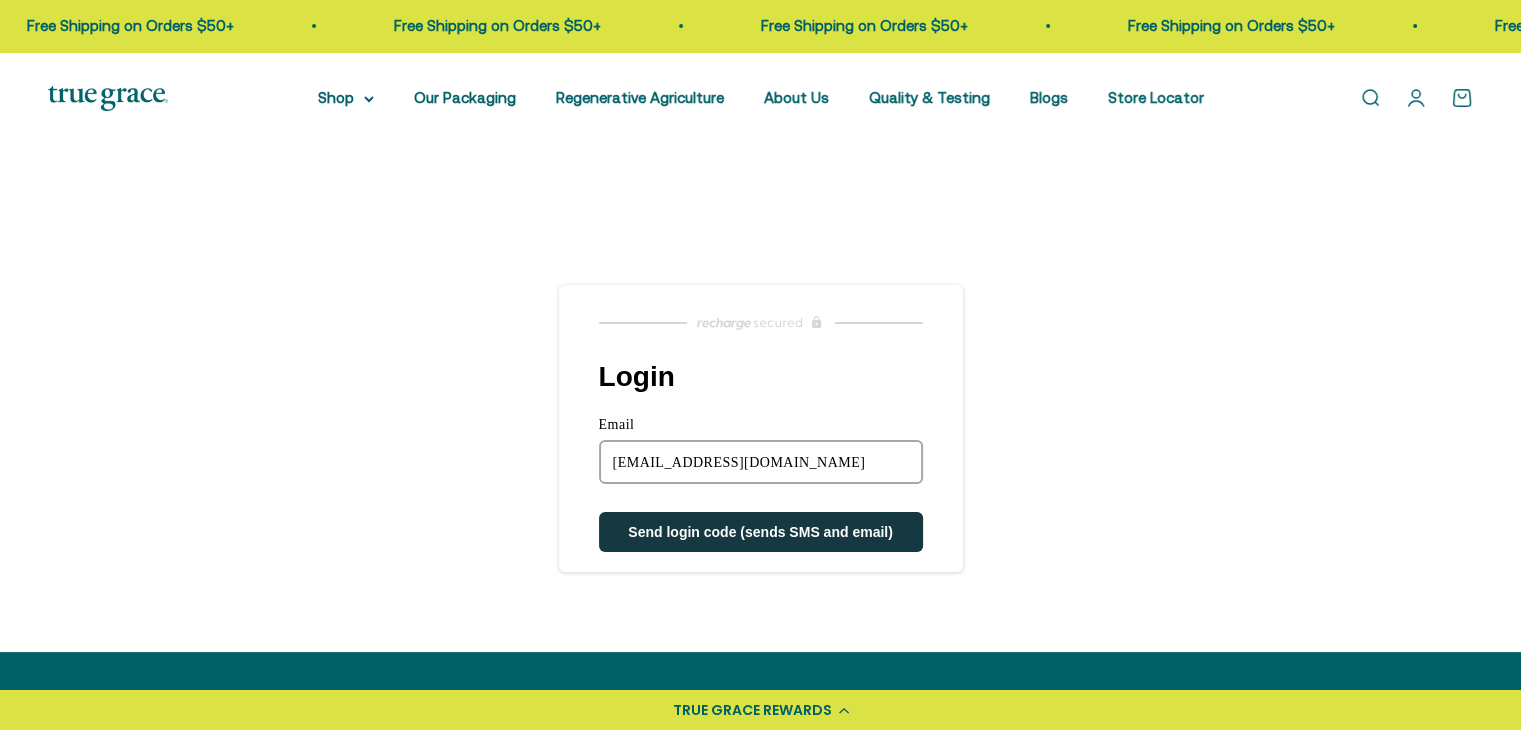 type on "hannahmoser@yahoo.com" 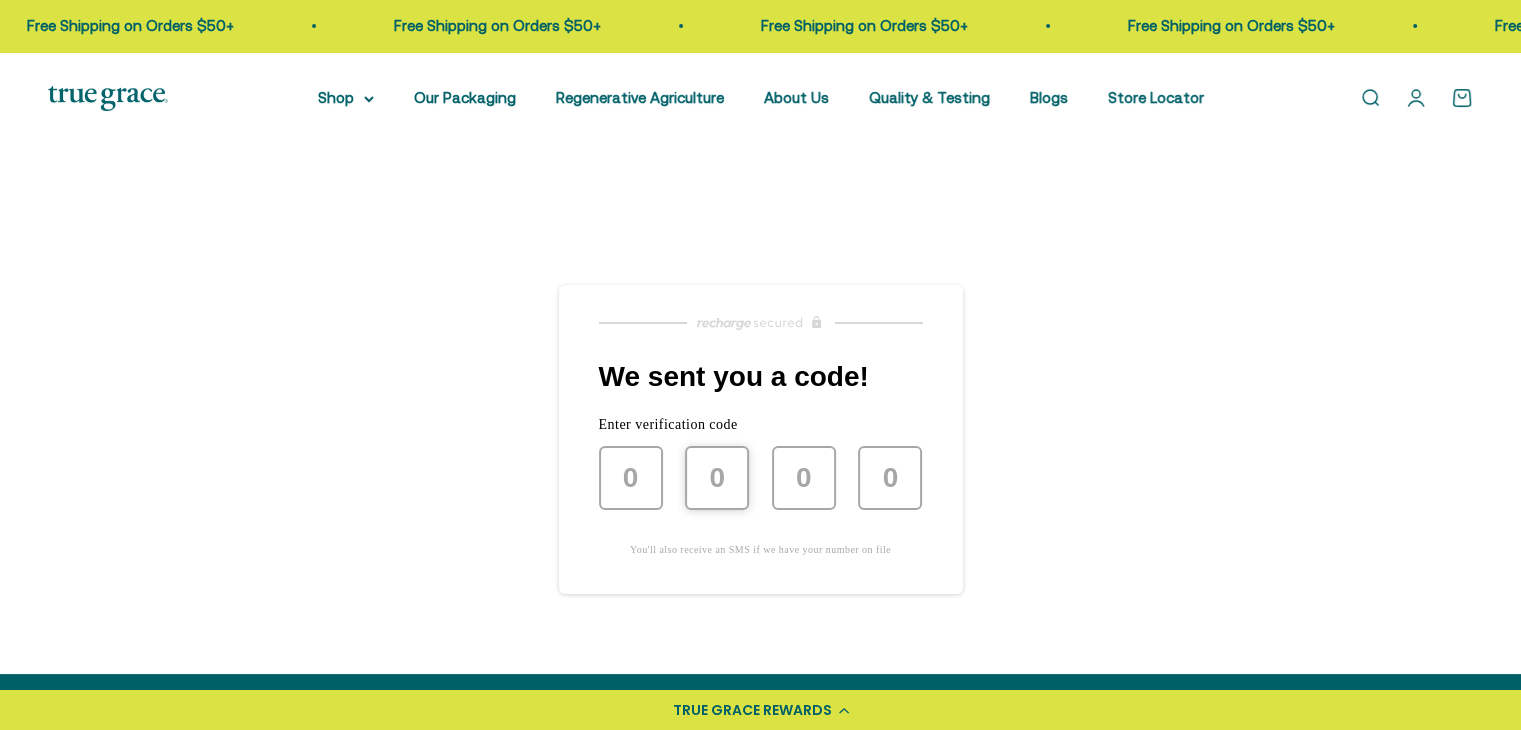 type on "6" 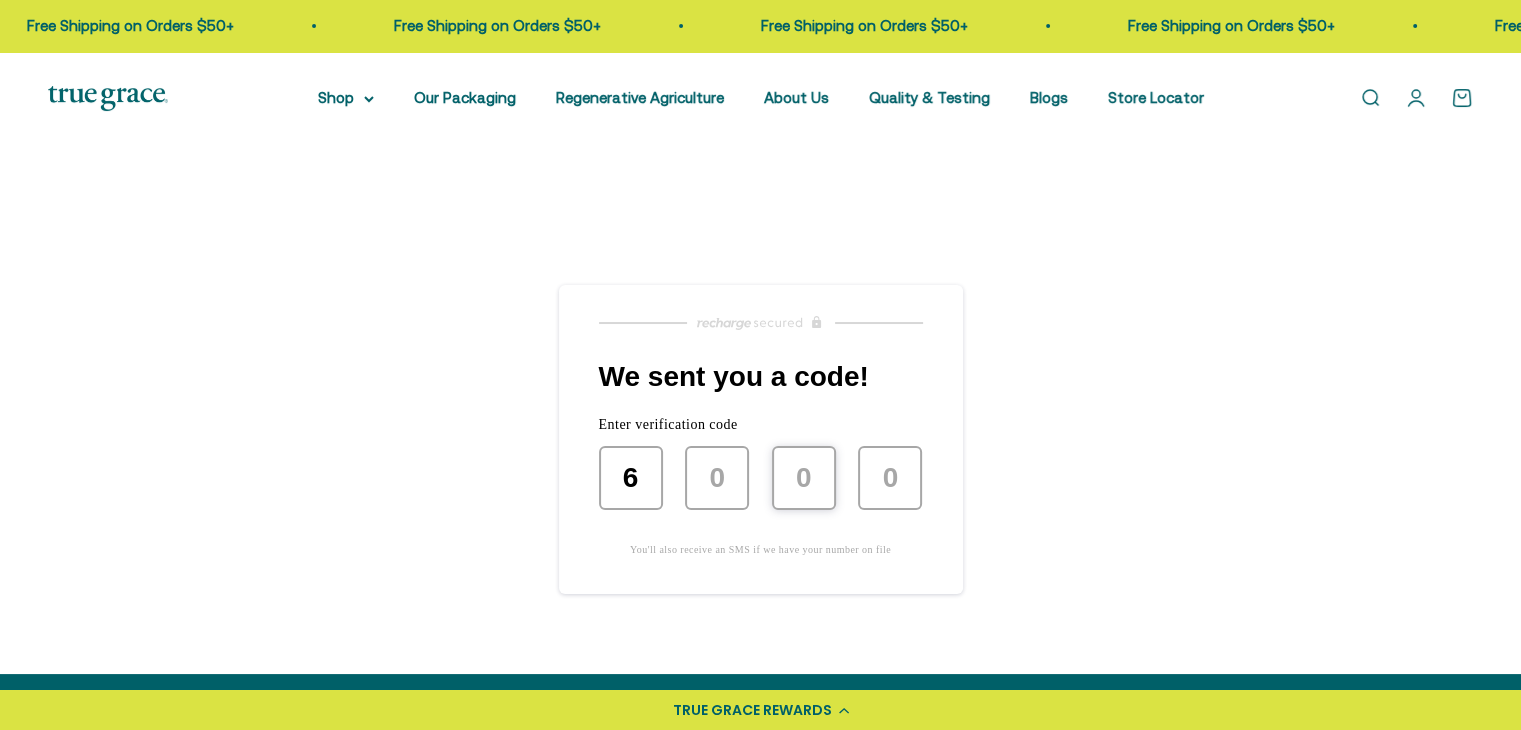 type on "7" 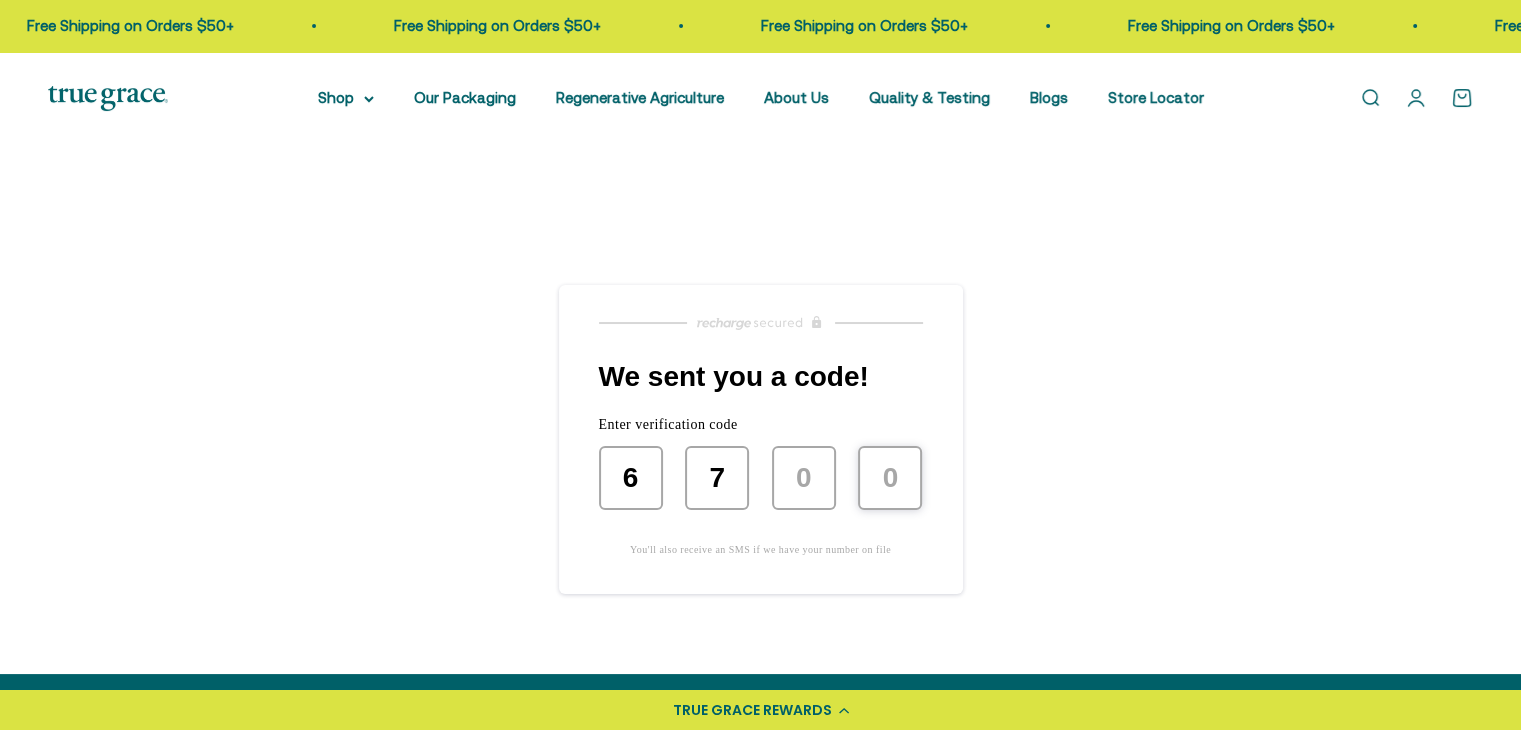 type on "6" 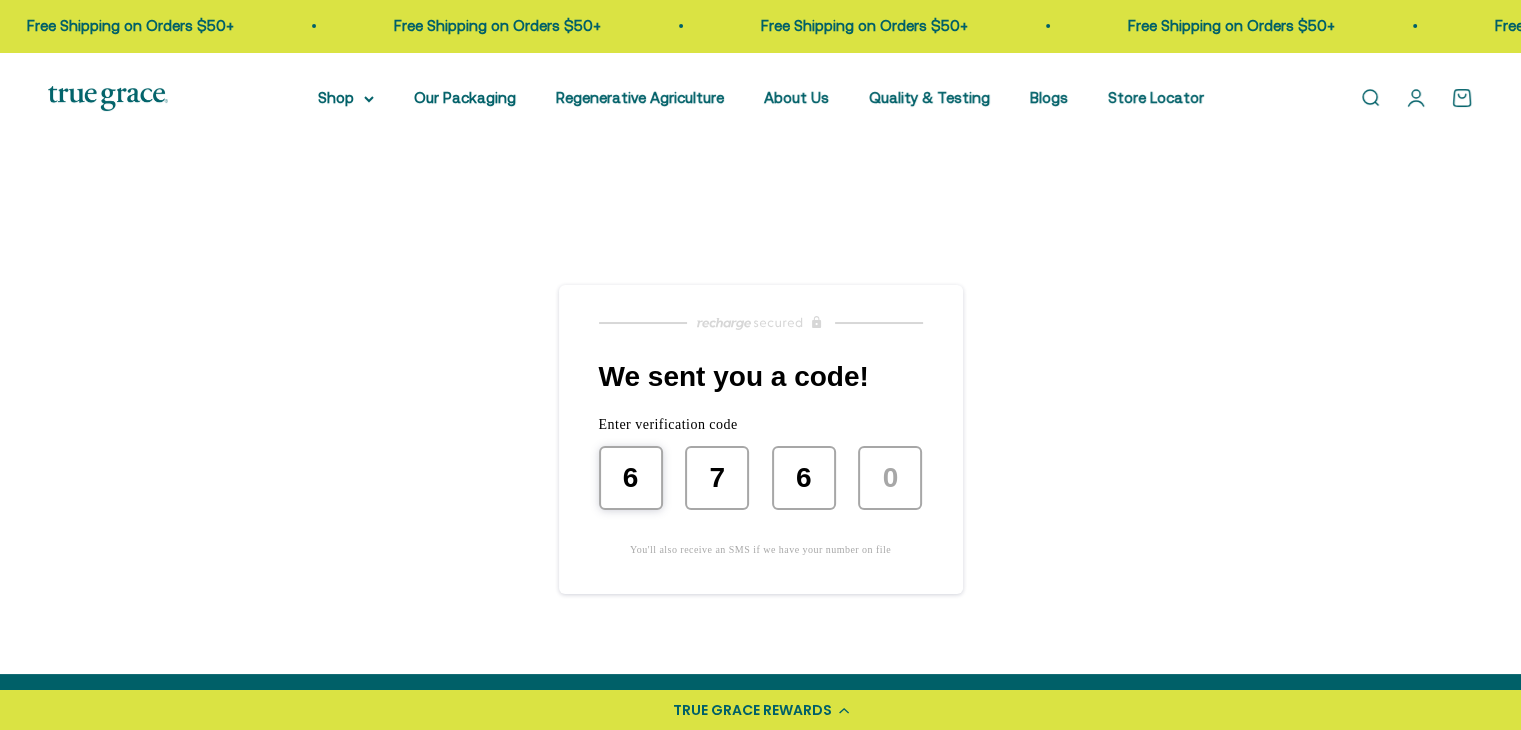type on "4" 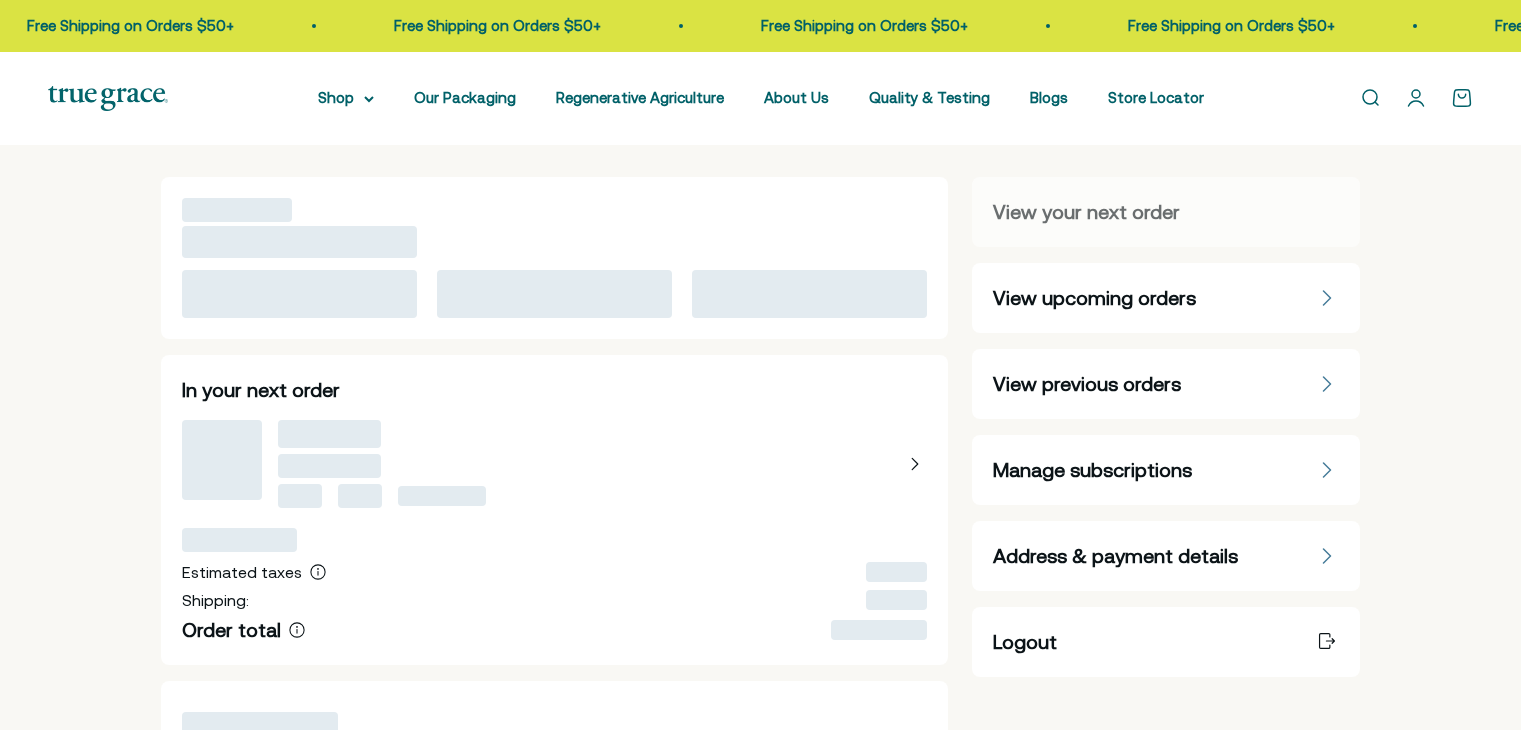 scroll, scrollTop: 0, scrollLeft: 0, axis: both 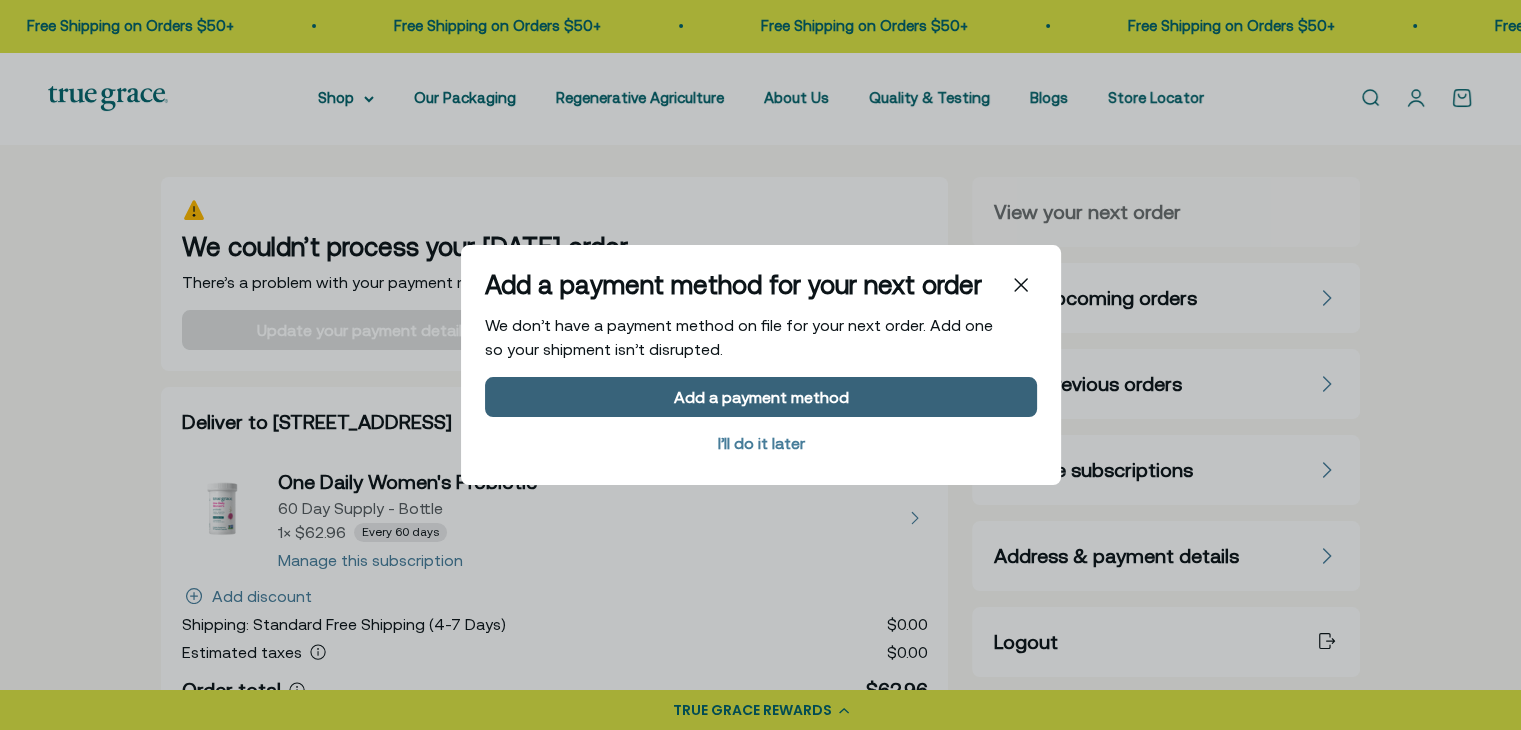 click on "Add a payment method" at bounding box center (760, 397) 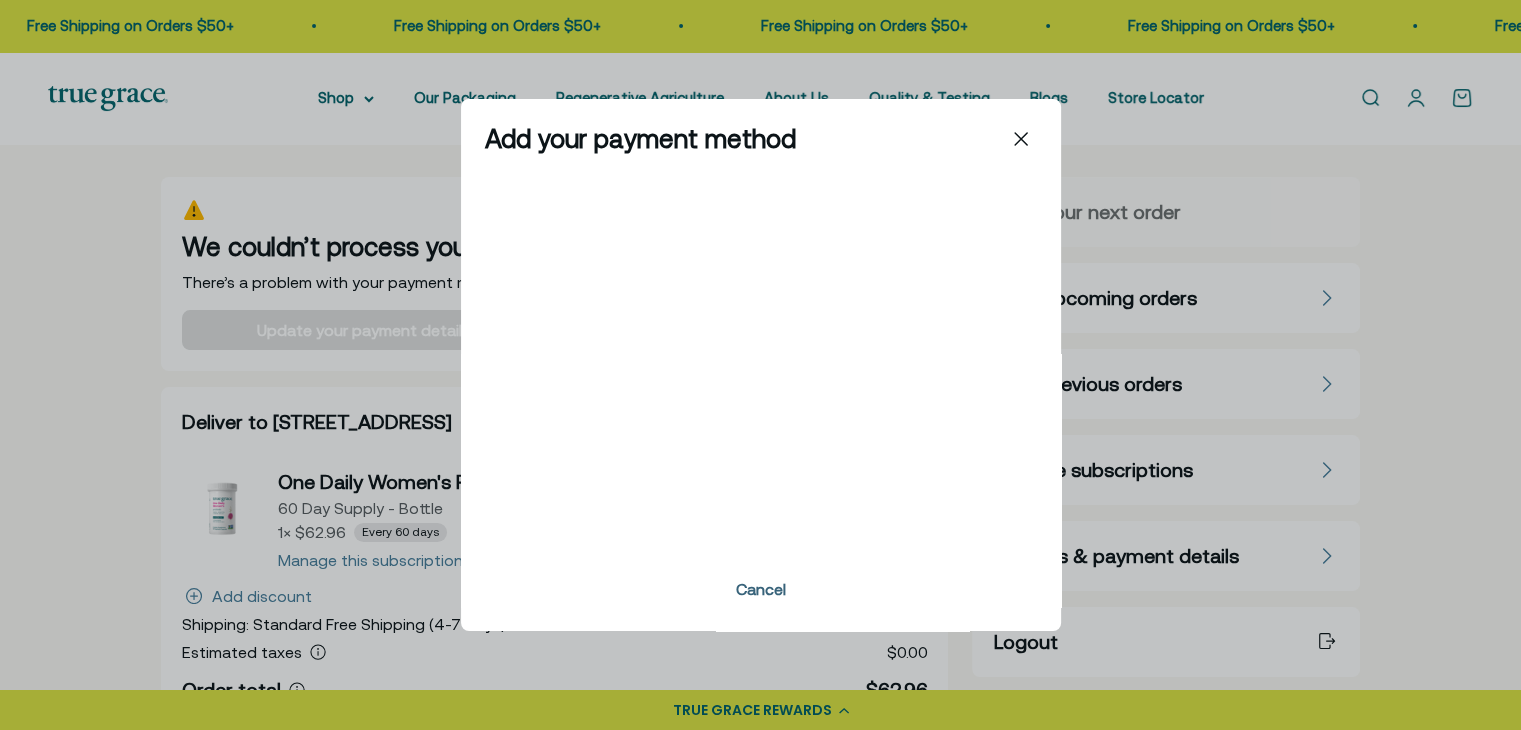 click on "Cancel" at bounding box center [761, 589] 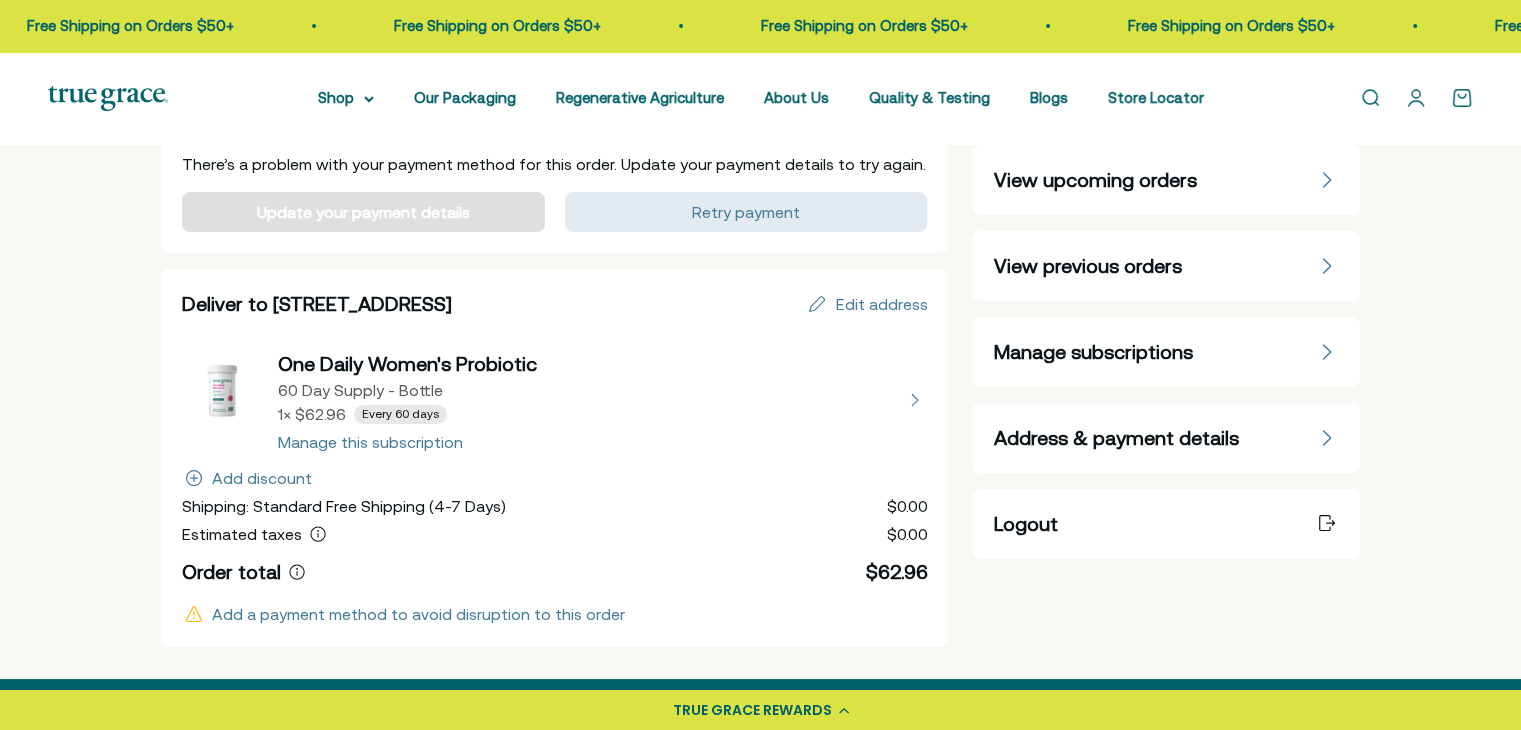 scroll, scrollTop: 119, scrollLeft: 0, axis: vertical 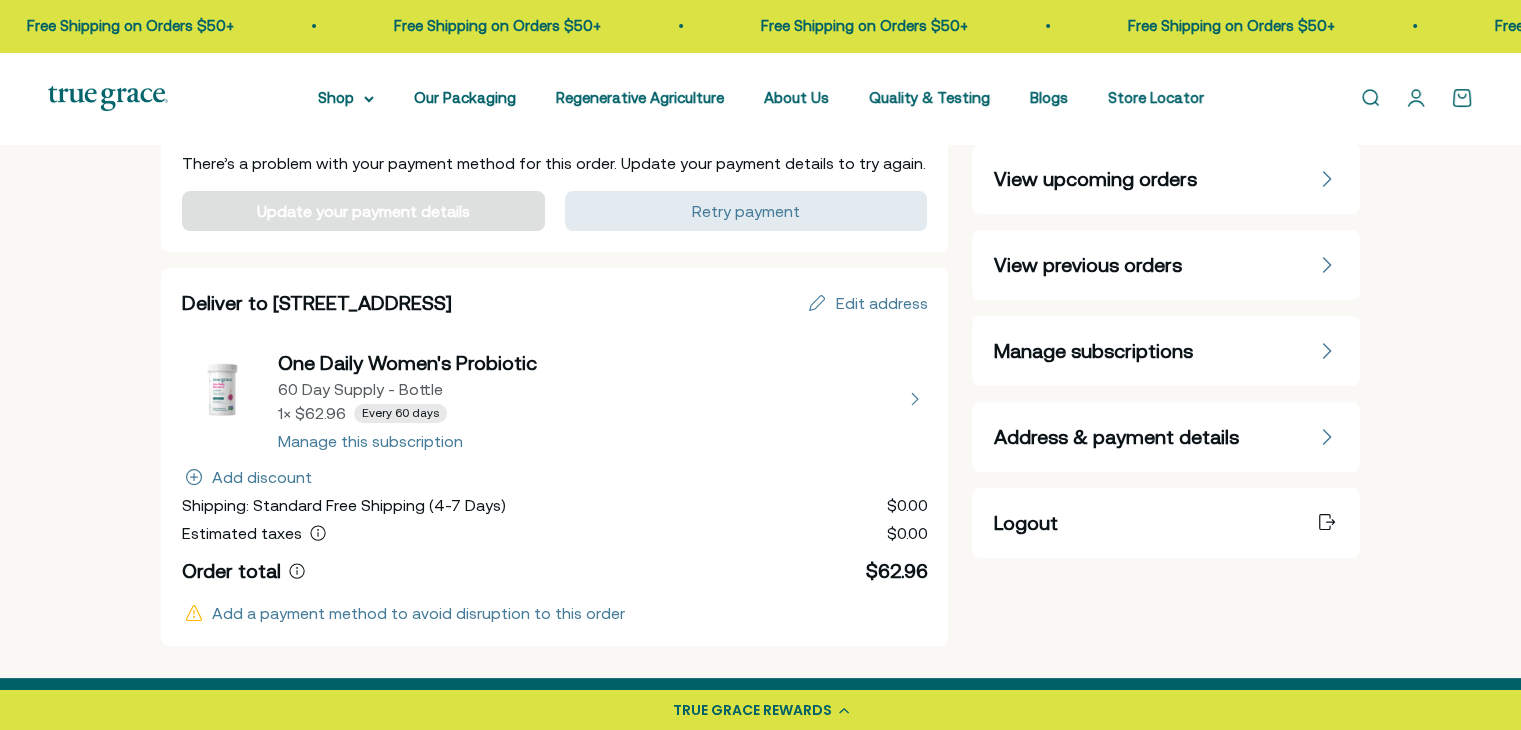 click at bounding box center [555, 399] 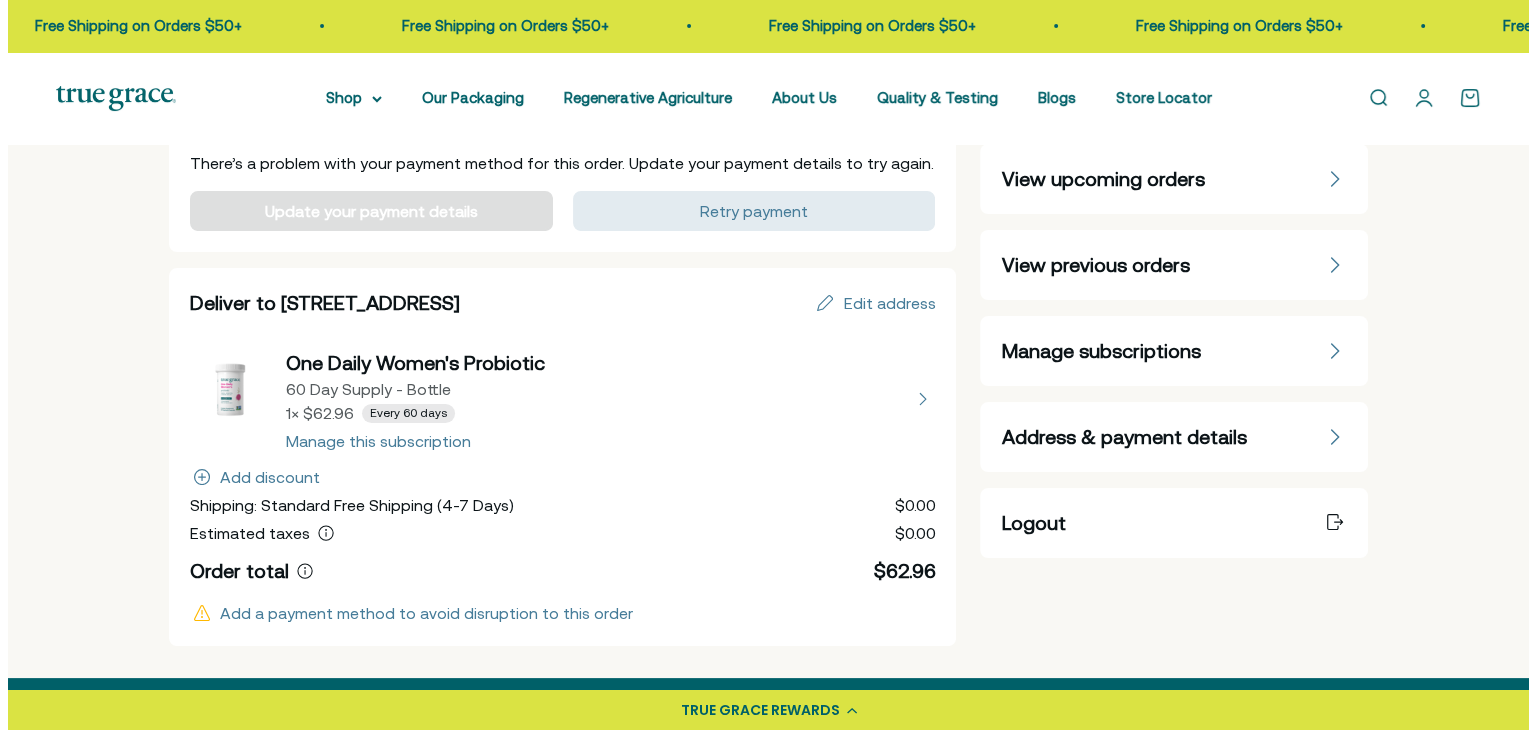 scroll, scrollTop: 0, scrollLeft: 0, axis: both 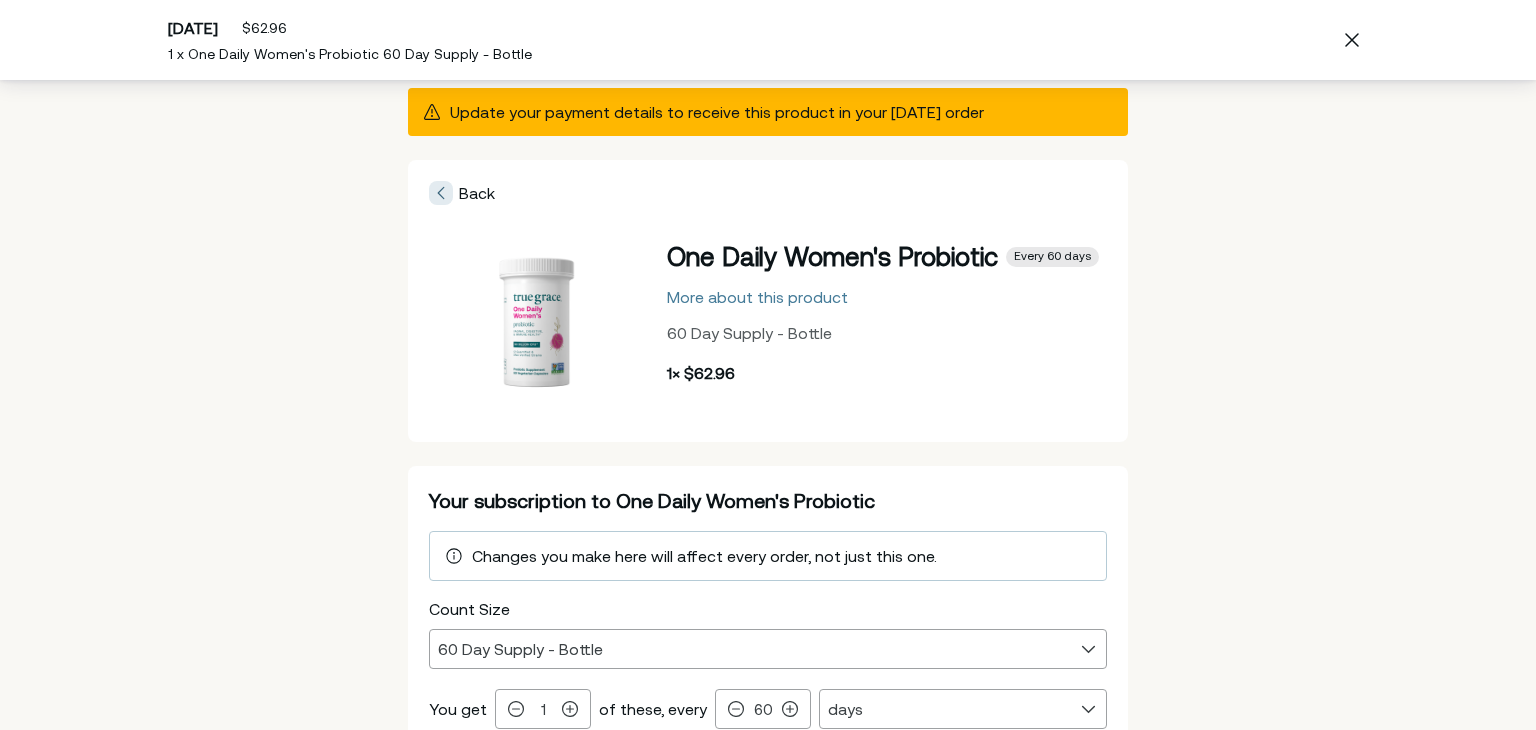 click 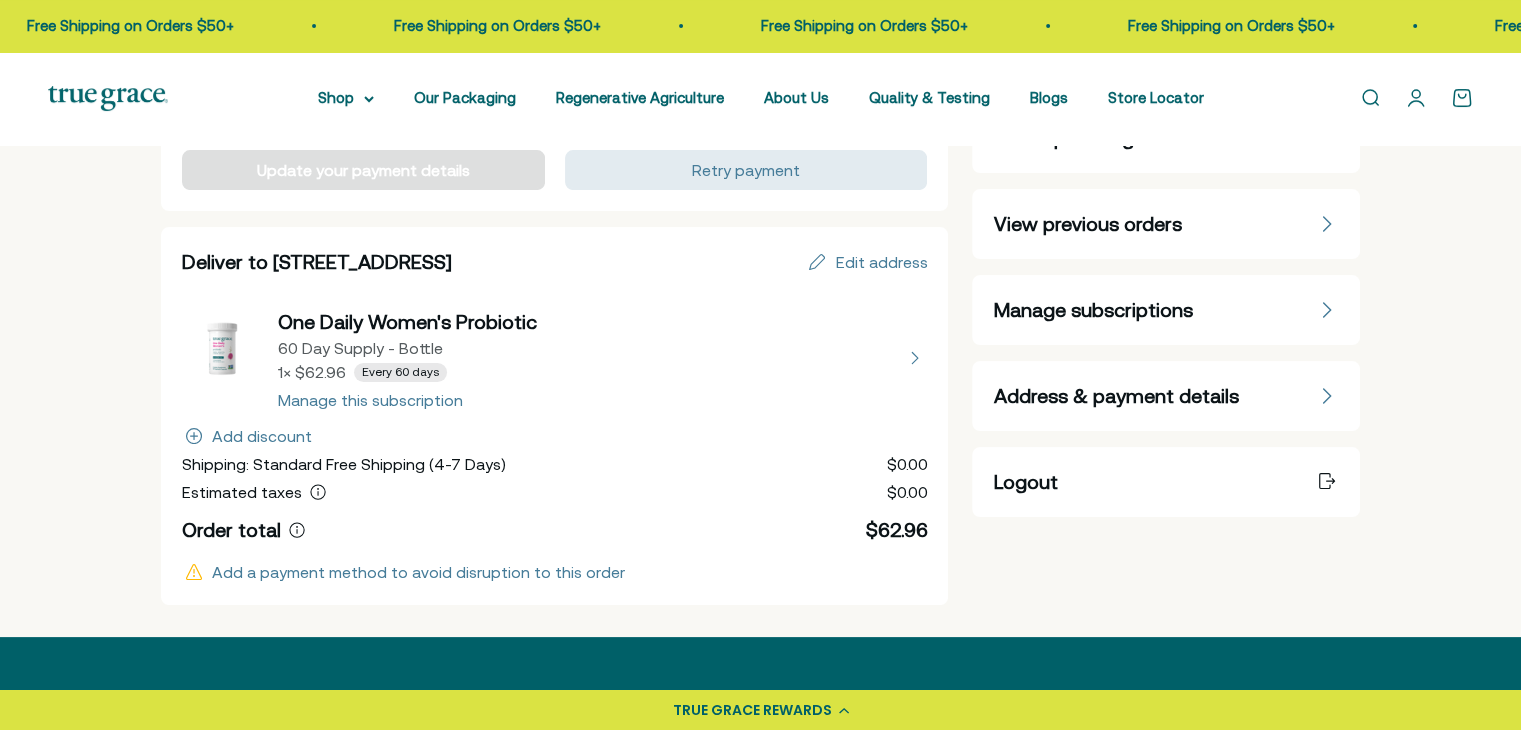 scroll, scrollTop: 162, scrollLeft: 0, axis: vertical 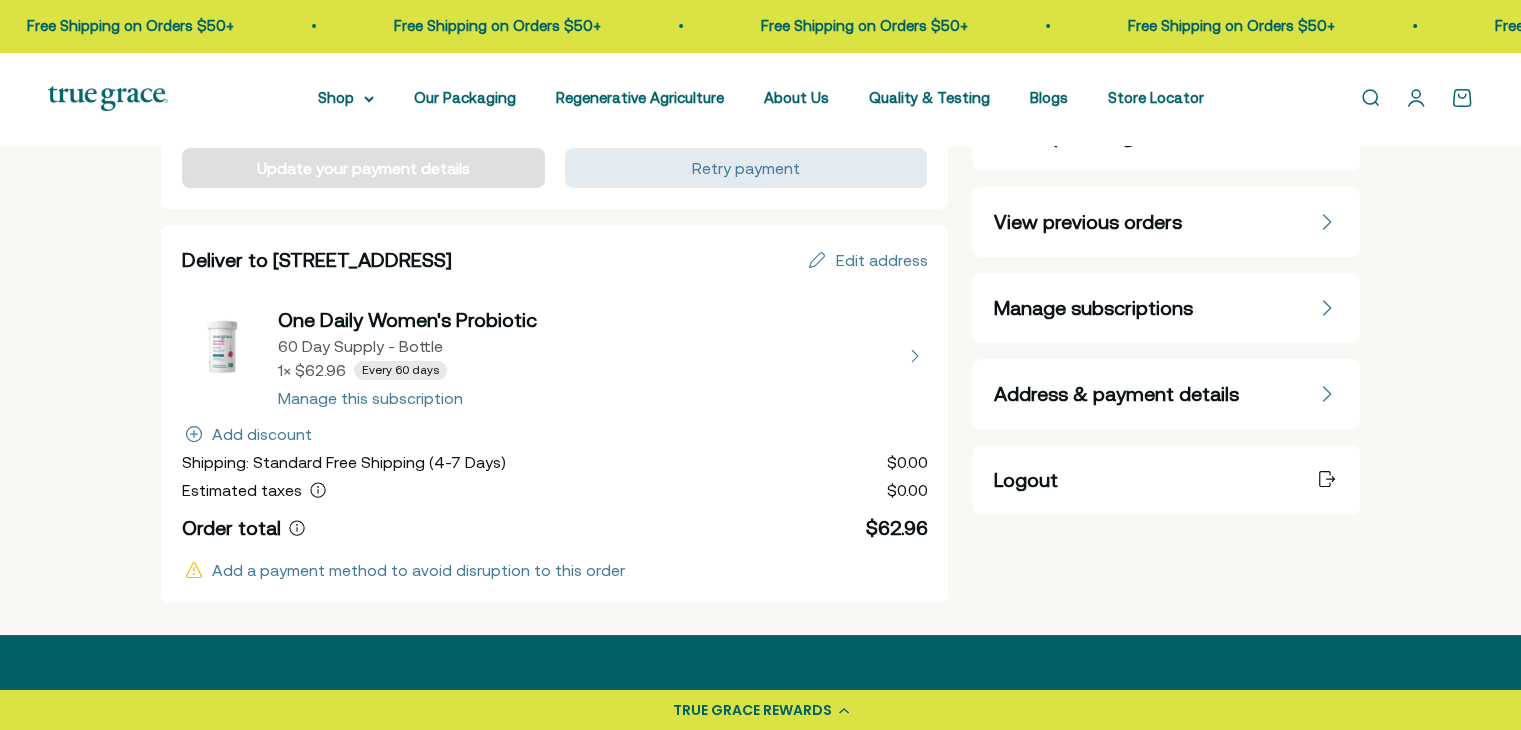 click on "Address & payment details" at bounding box center (1115, 394) 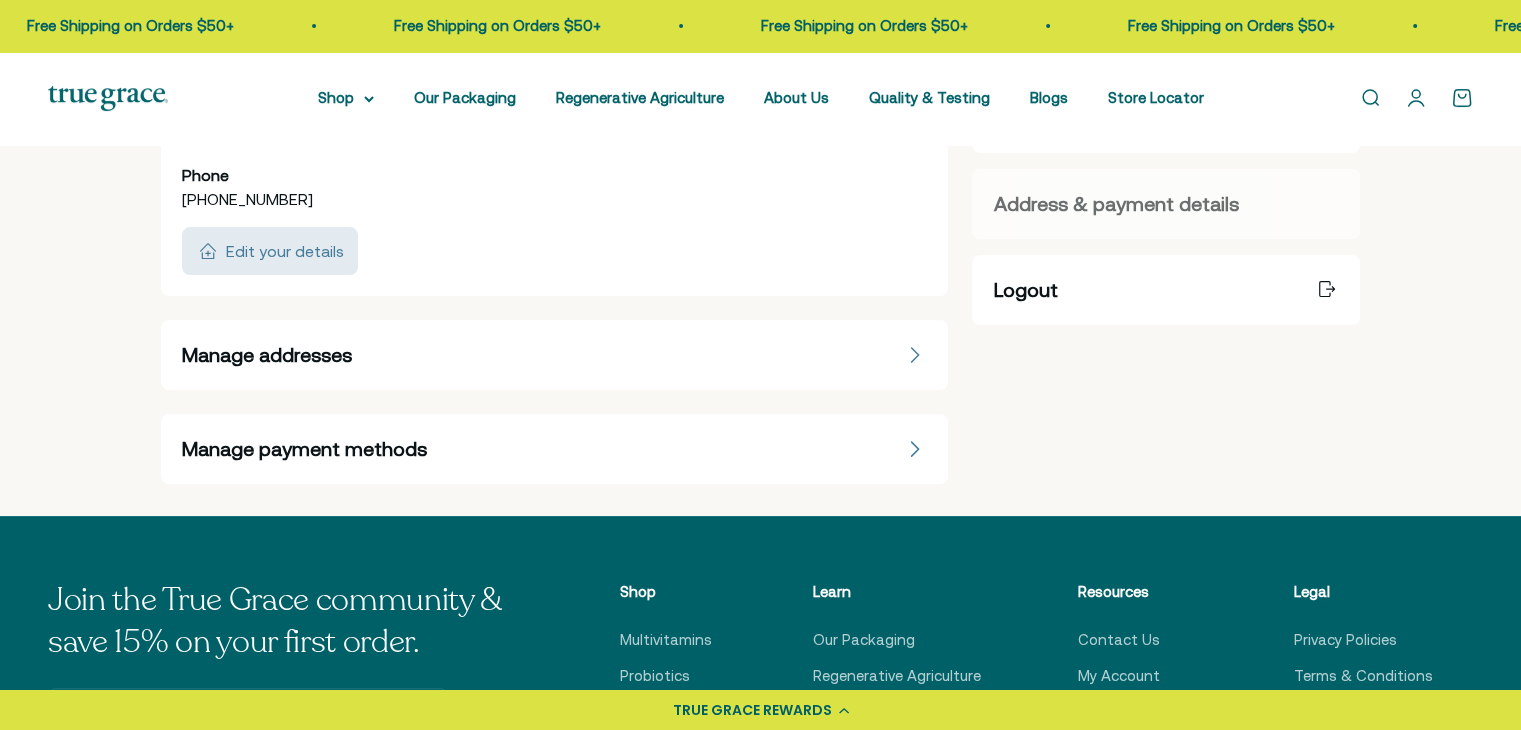 scroll, scrollTop: 354, scrollLeft: 0, axis: vertical 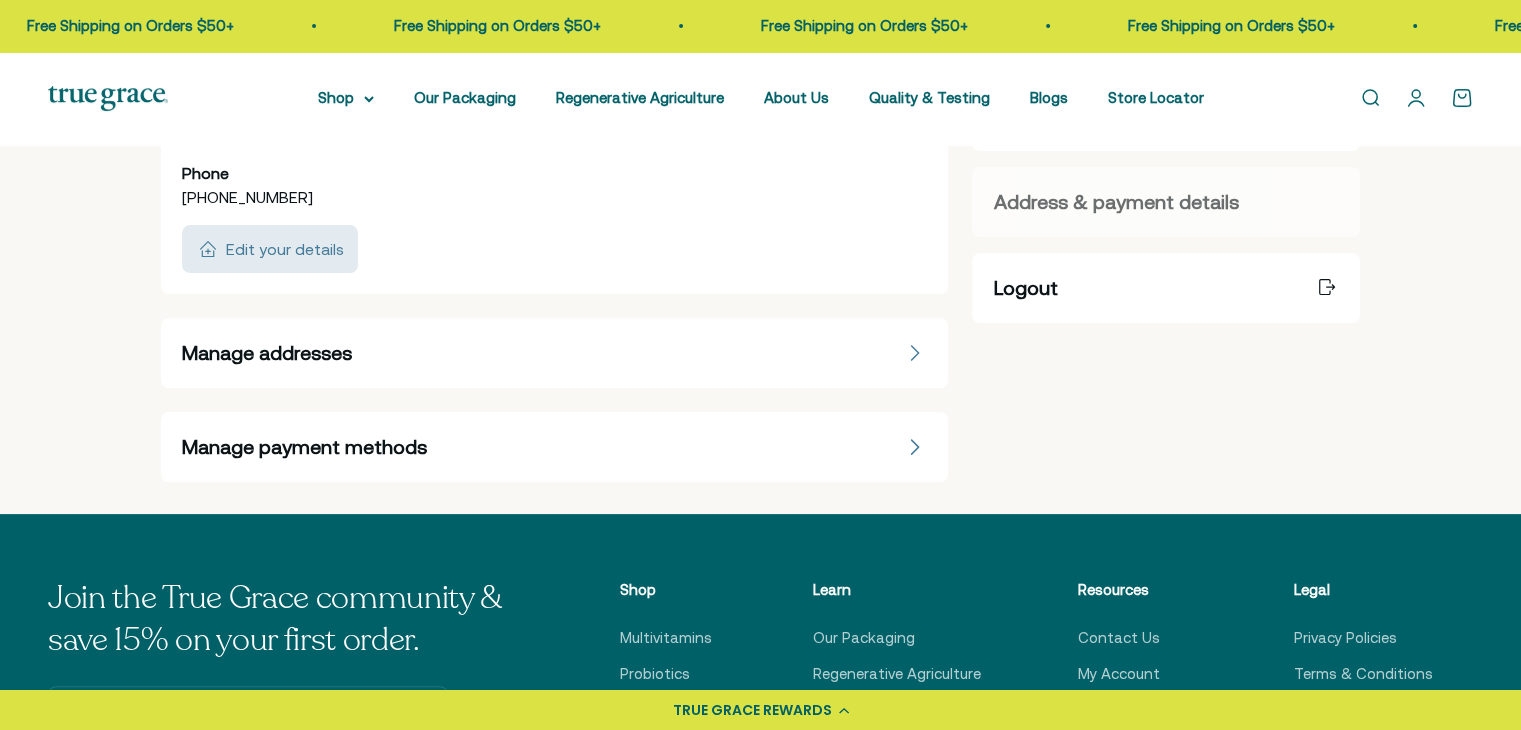 click on "Manage payment methods" at bounding box center (555, 447) 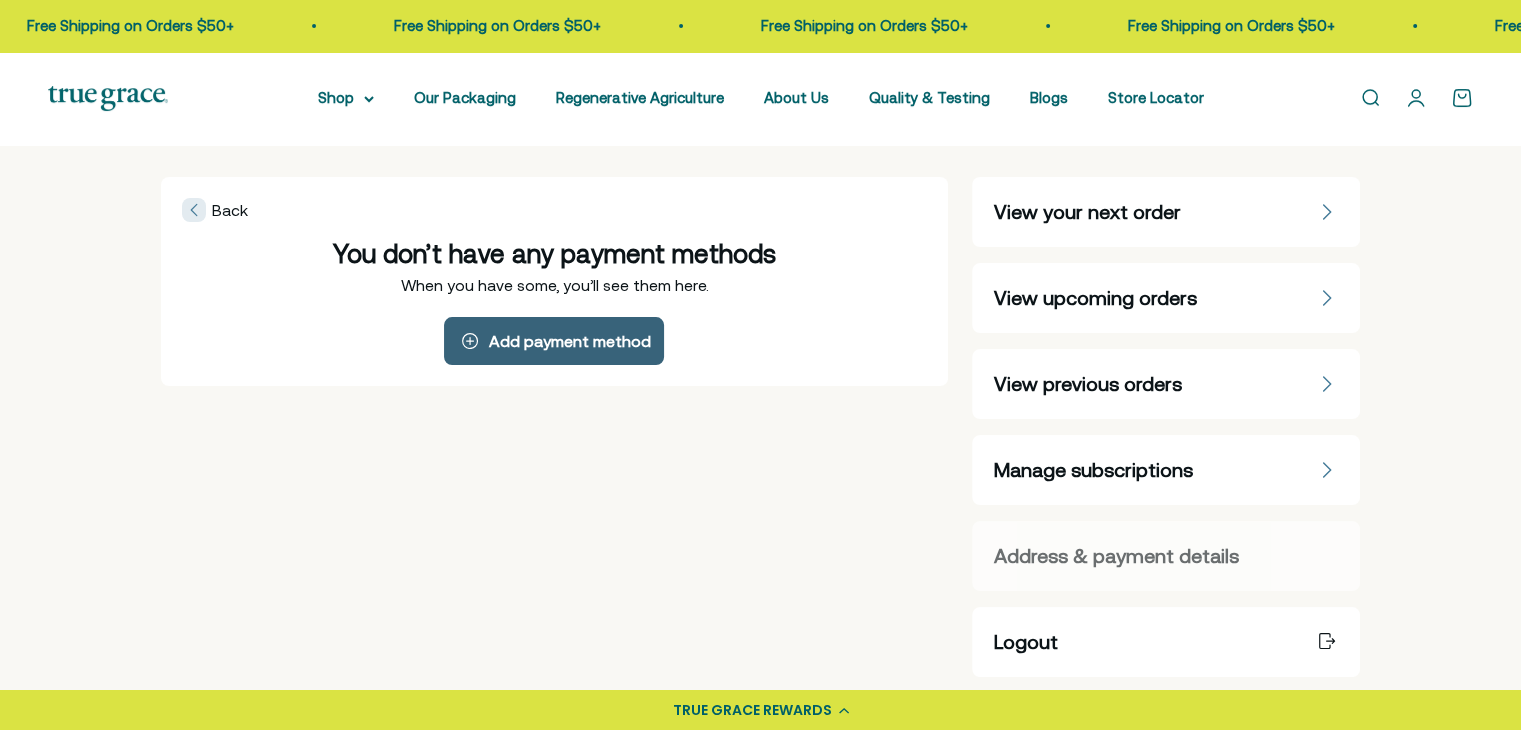 click on "Add payment method" at bounding box center (554, 341) 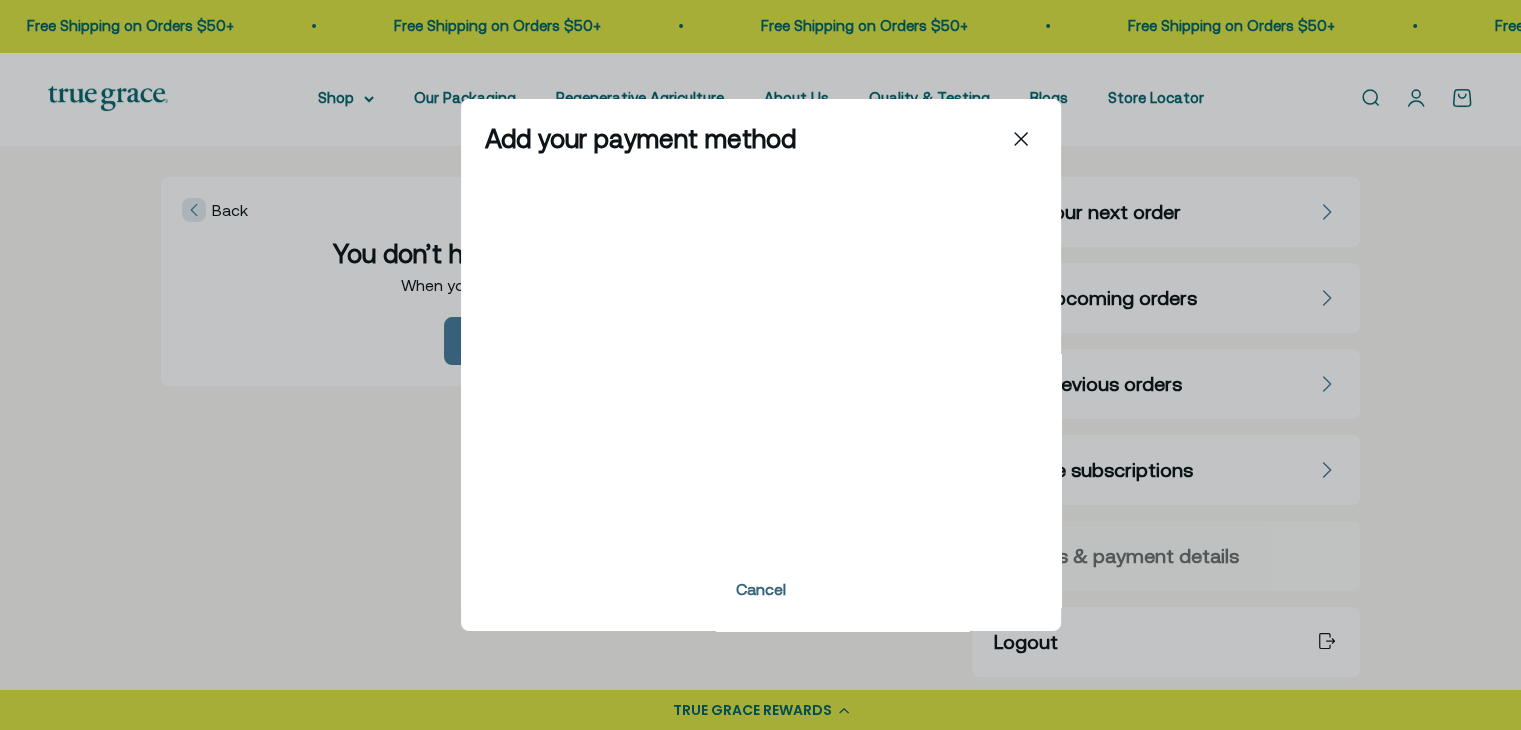 click on "Cancel" at bounding box center [761, 589] 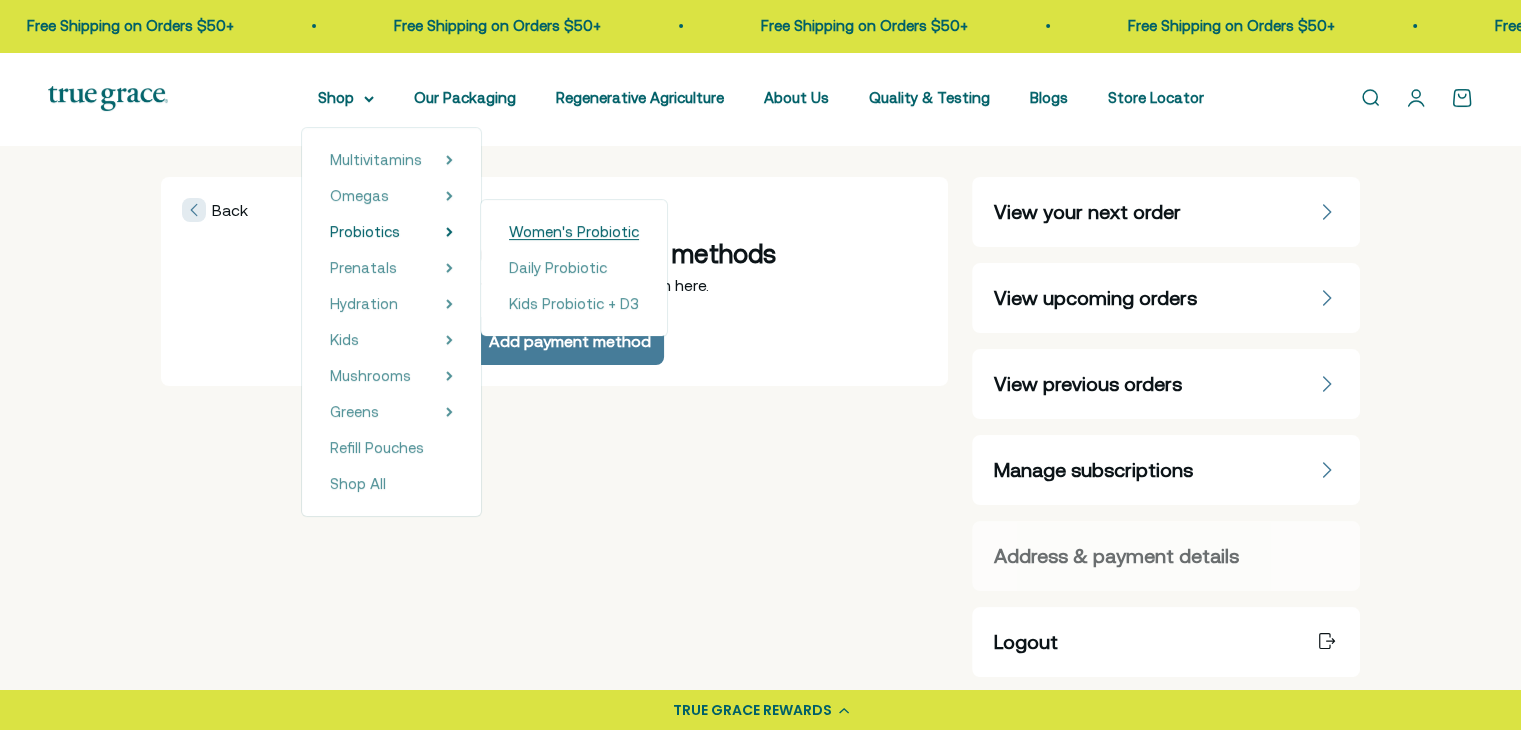 click on "Women's Probiotic" at bounding box center [574, 231] 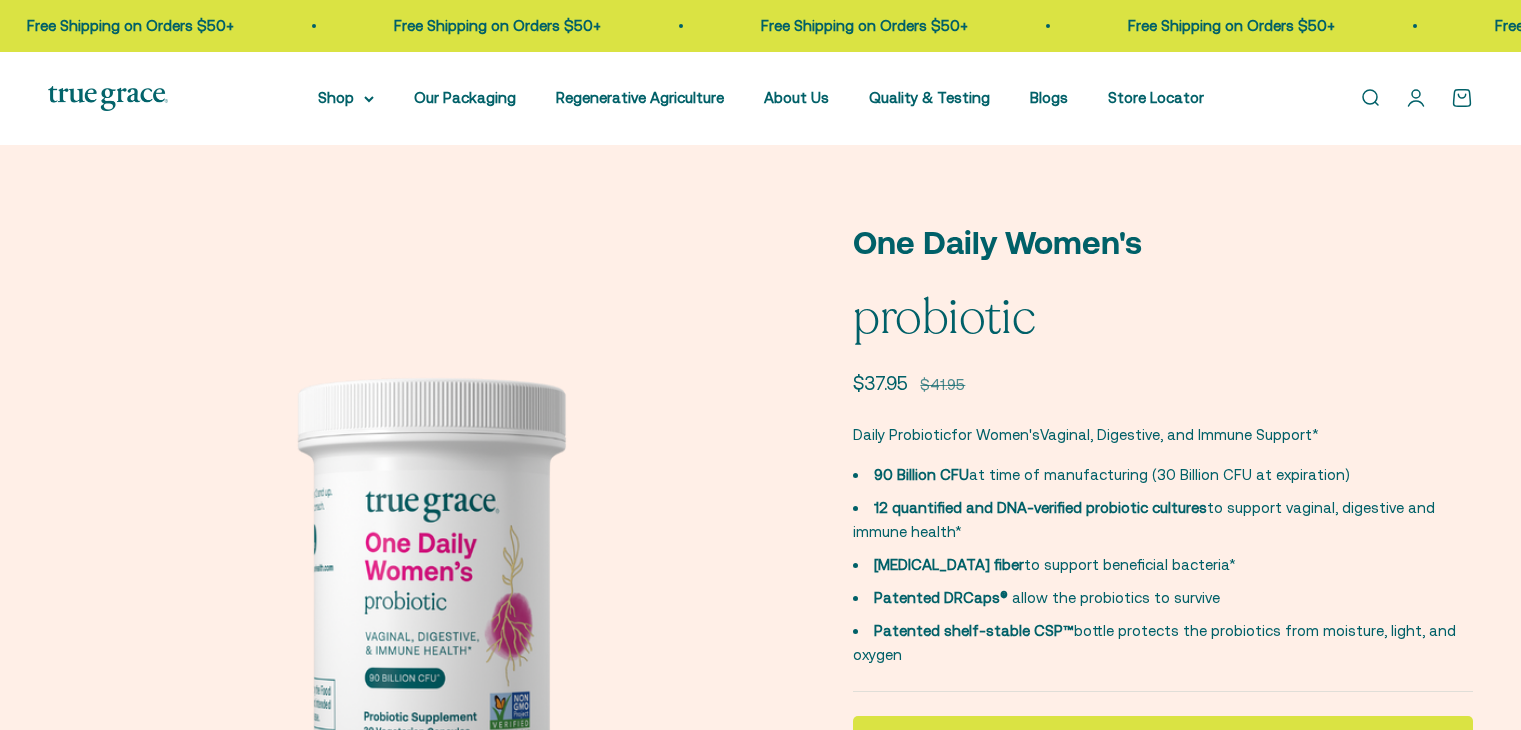 scroll, scrollTop: 90, scrollLeft: 0, axis: vertical 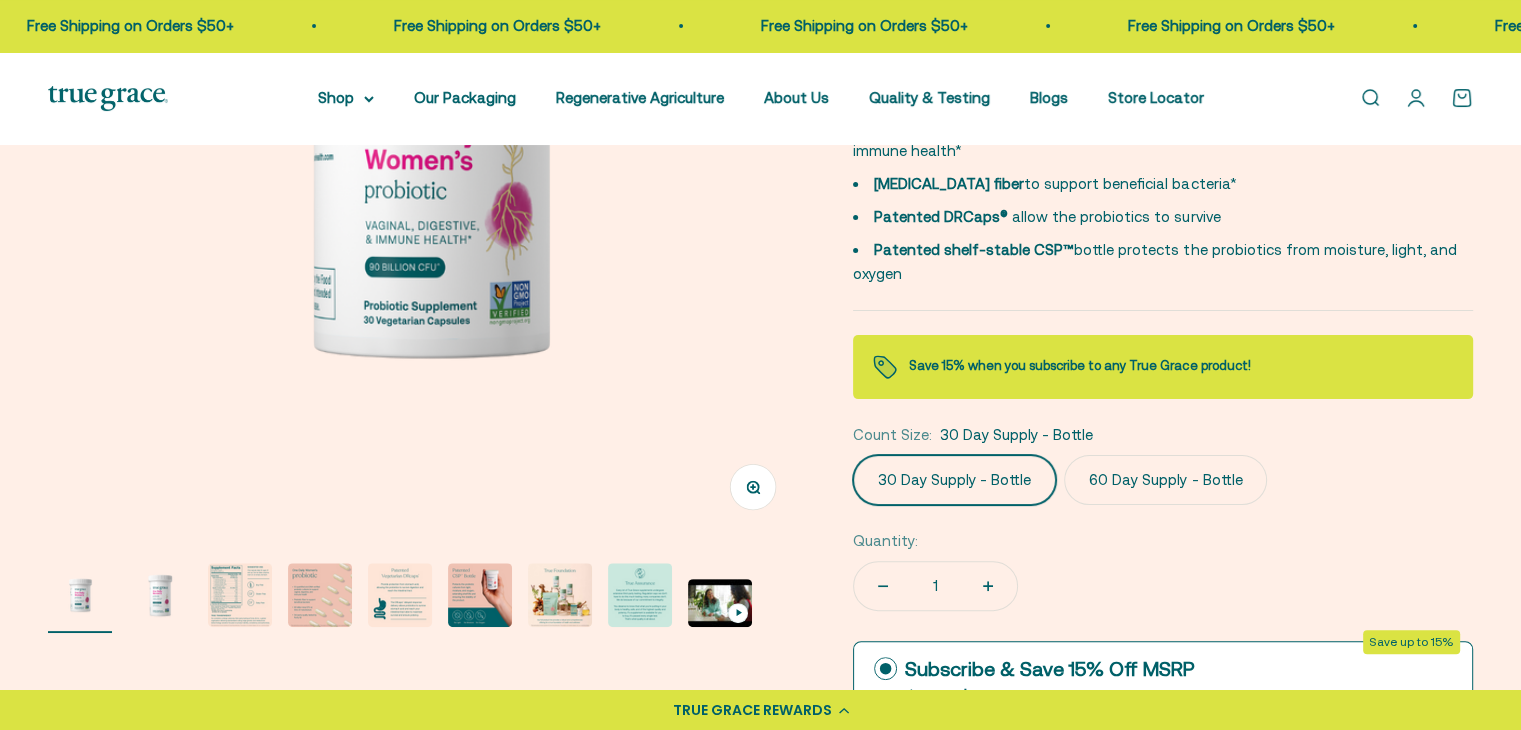 click on "60 Day Supply - Bottle" 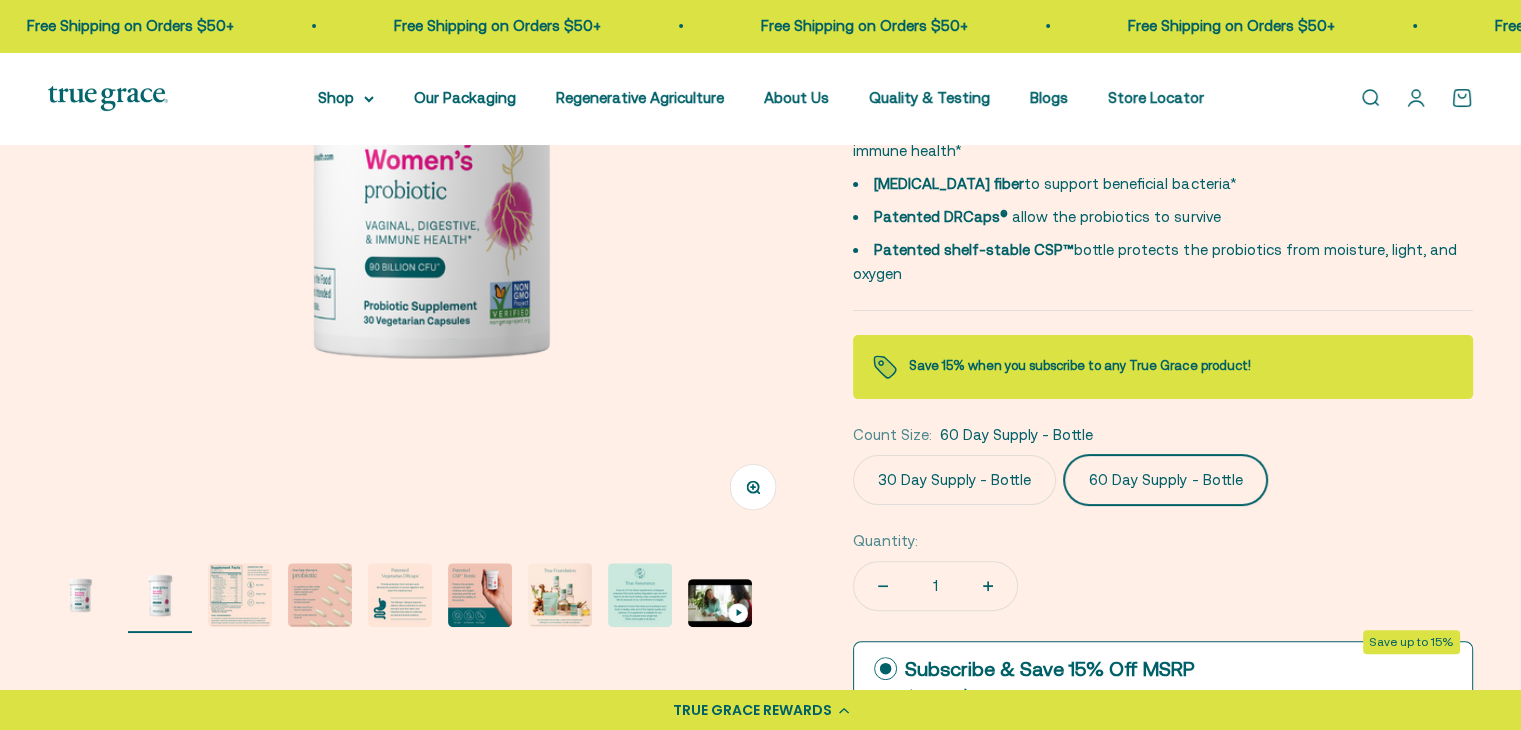 scroll, scrollTop: 0, scrollLeft: 781, axis: horizontal 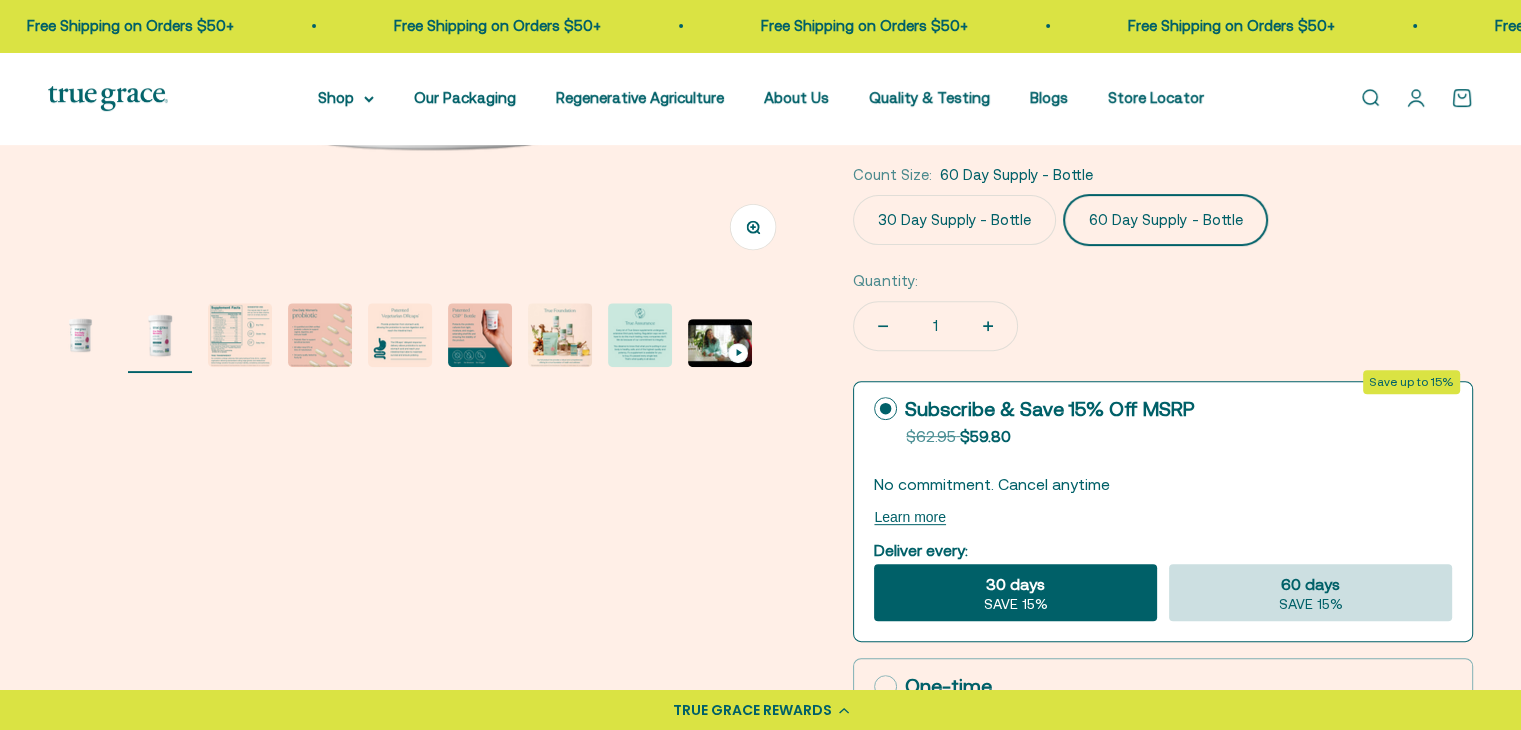 click on "60 days
SAVE 15%" 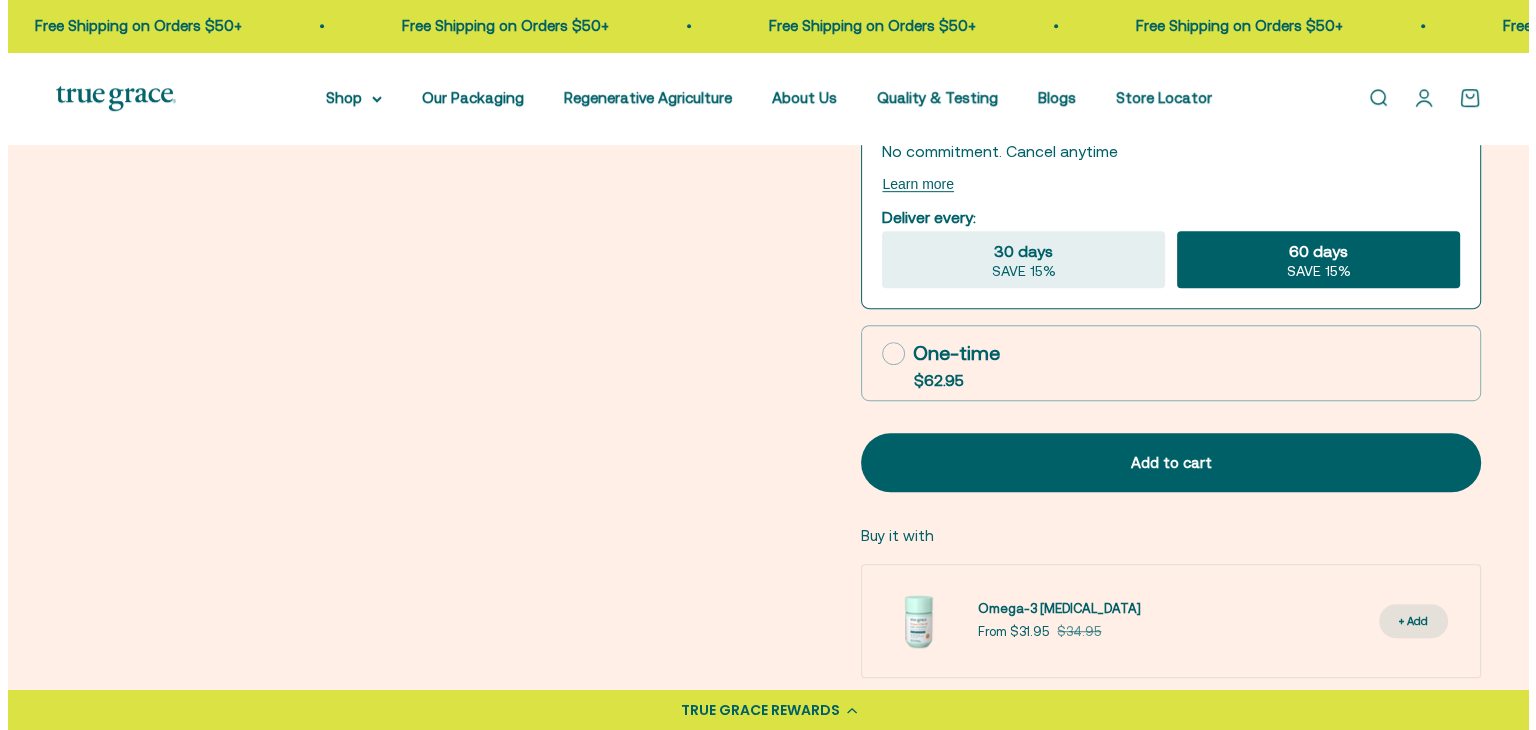 scroll, scrollTop: 979, scrollLeft: 0, axis: vertical 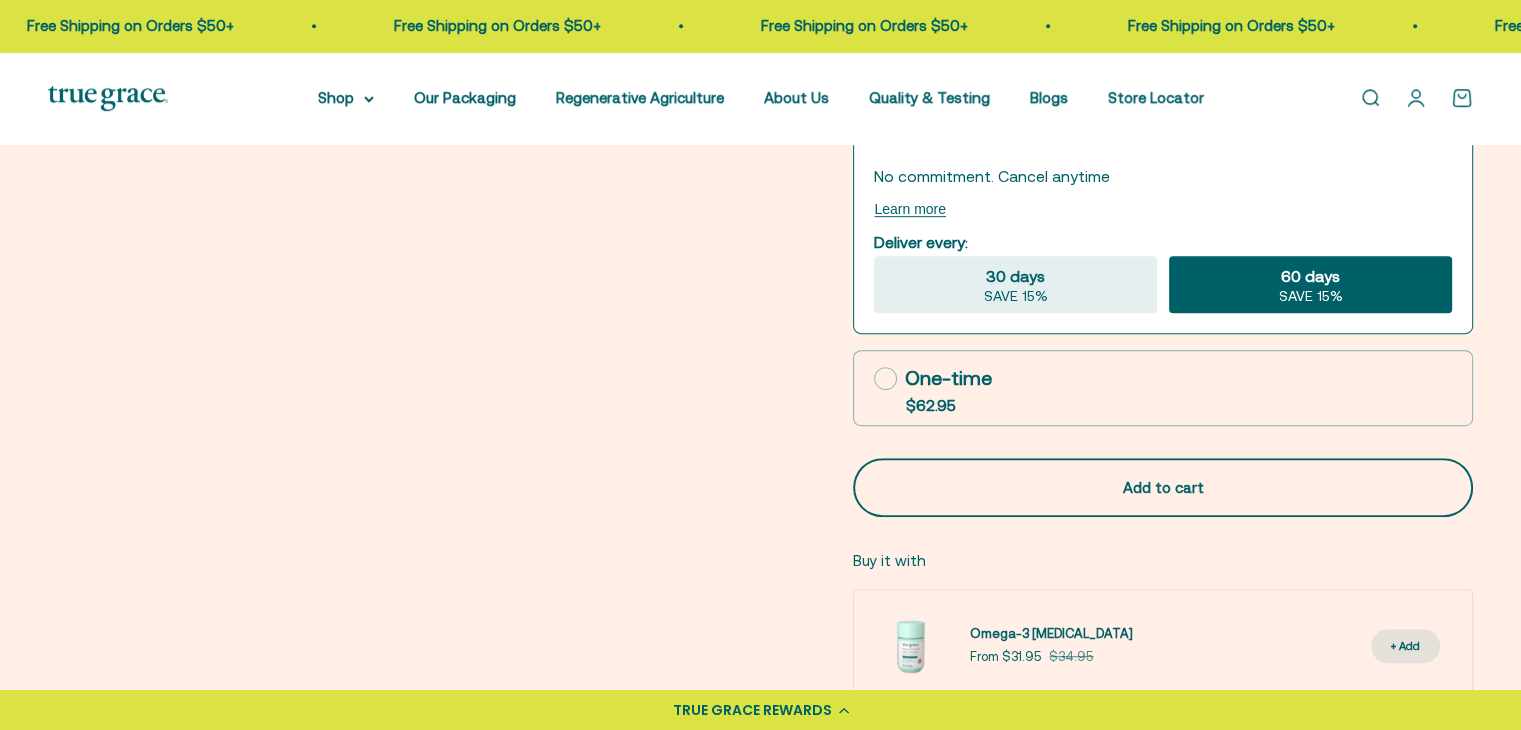 click on "Add to cart" at bounding box center (1163, 488) 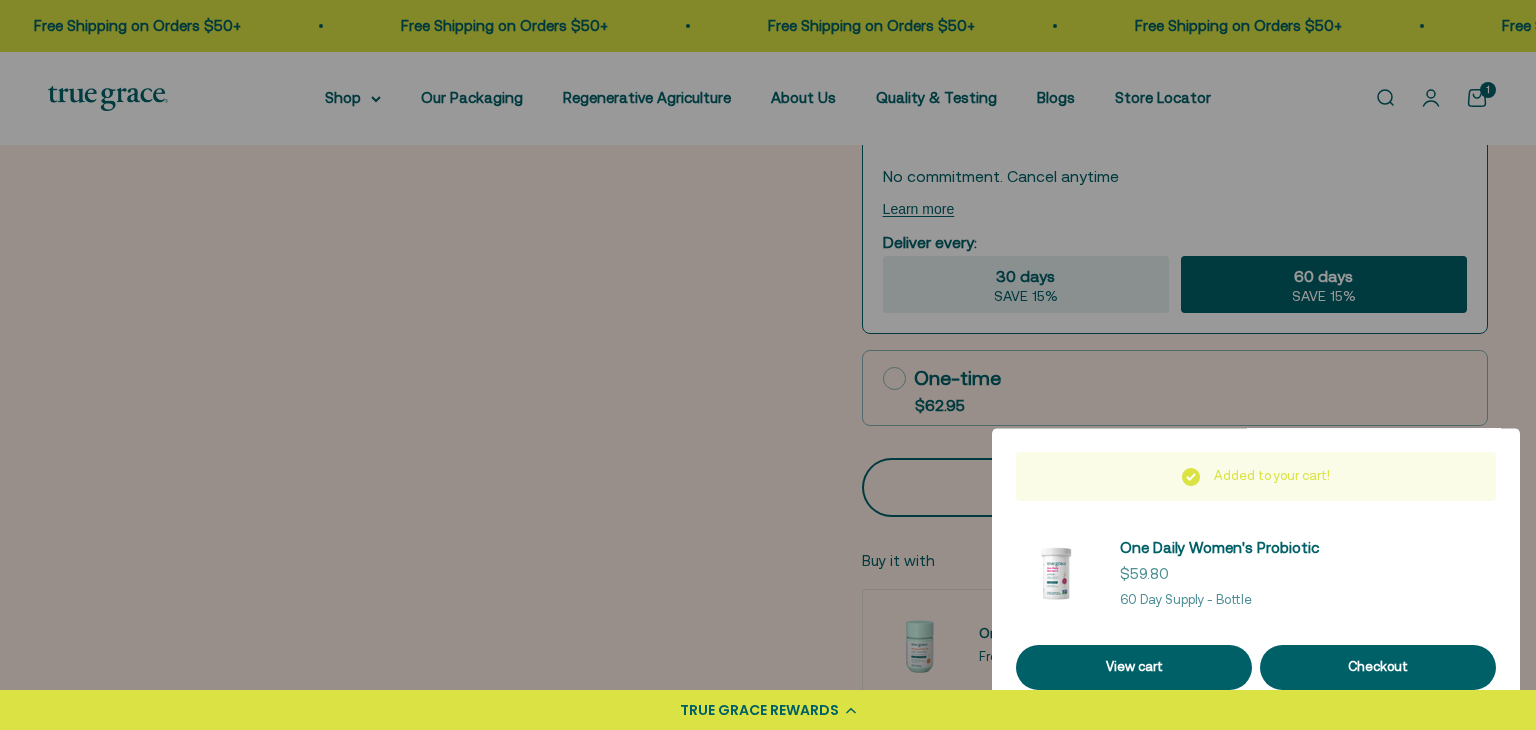 scroll, scrollTop: 0, scrollLeft: 789, axis: horizontal 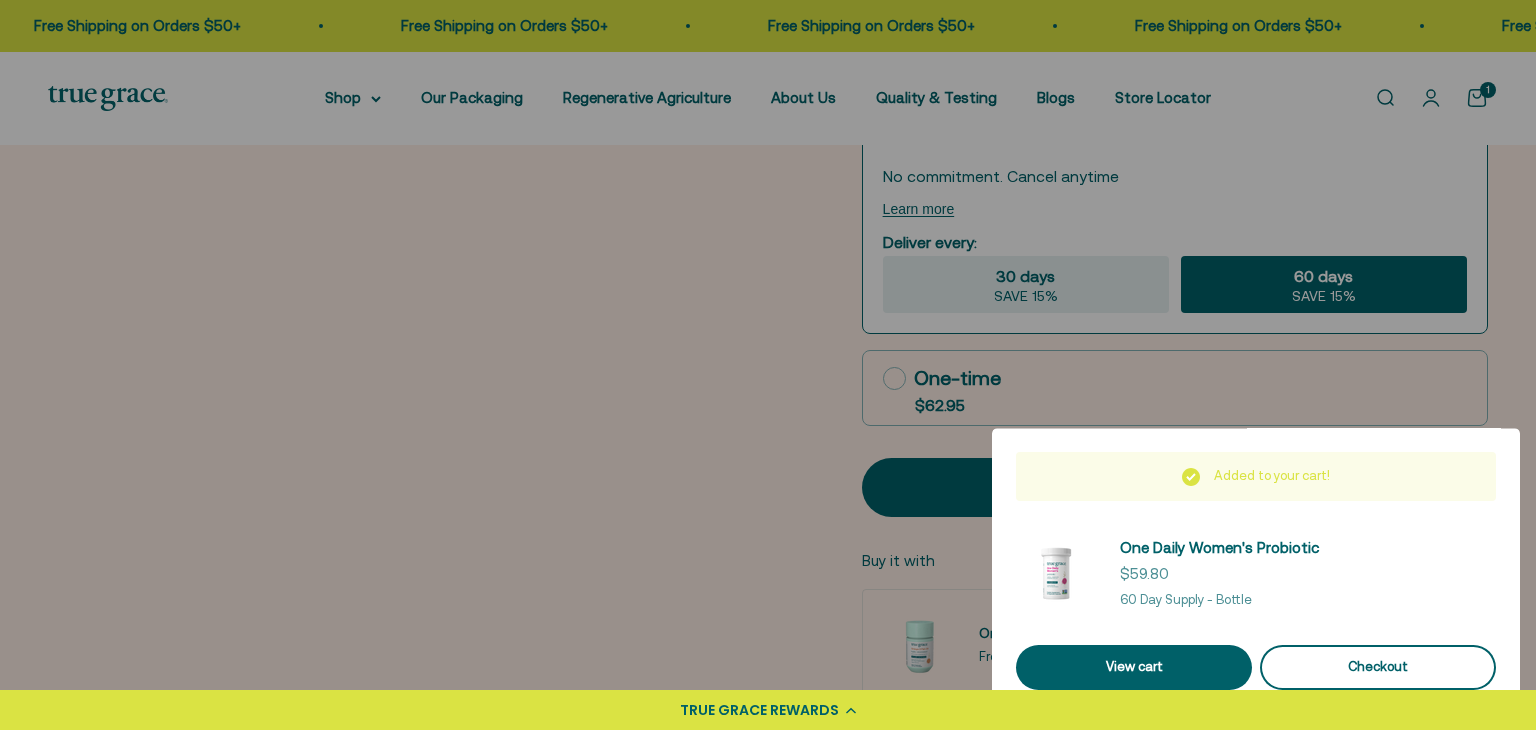 click on "Checkout" at bounding box center [1378, 667] 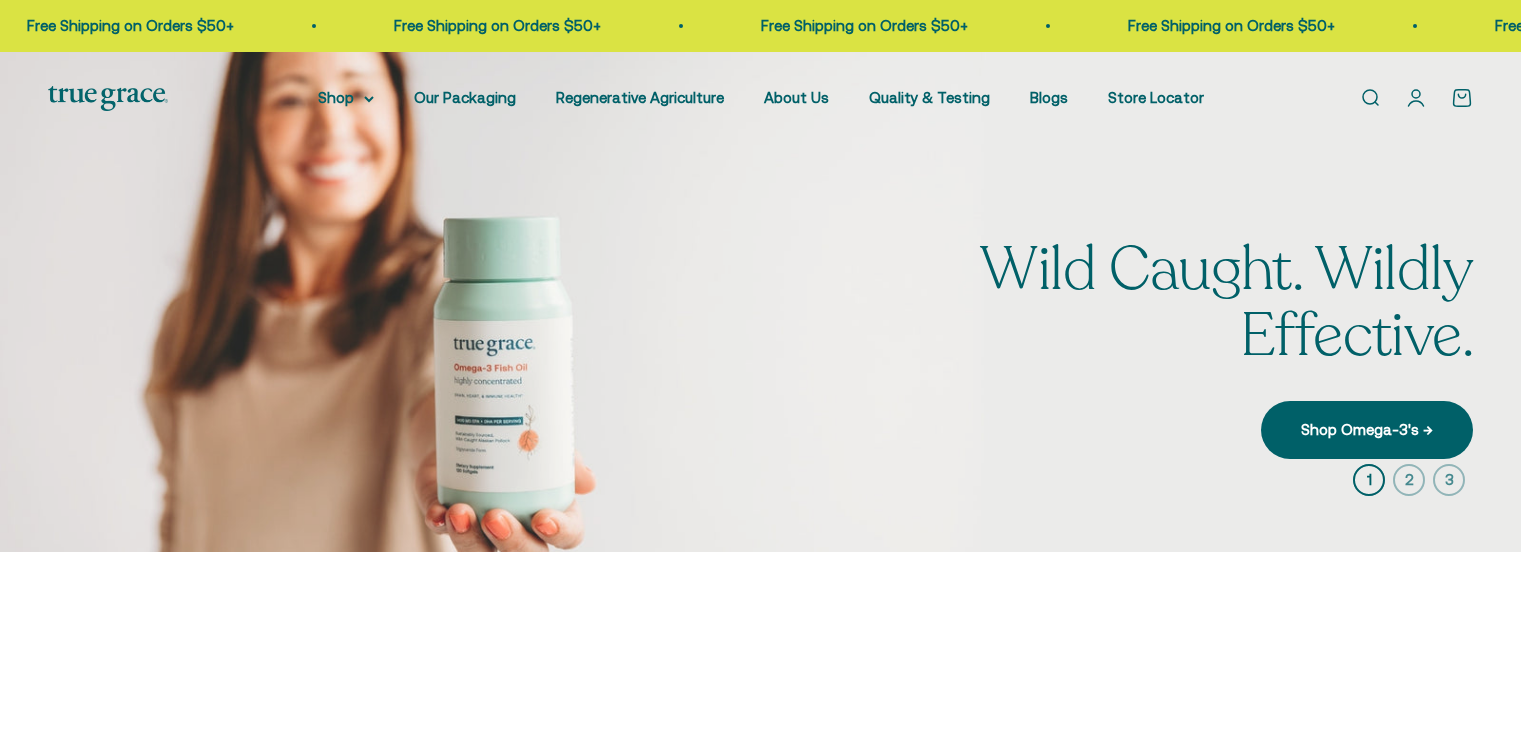 scroll, scrollTop: 0, scrollLeft: 0, axis: both 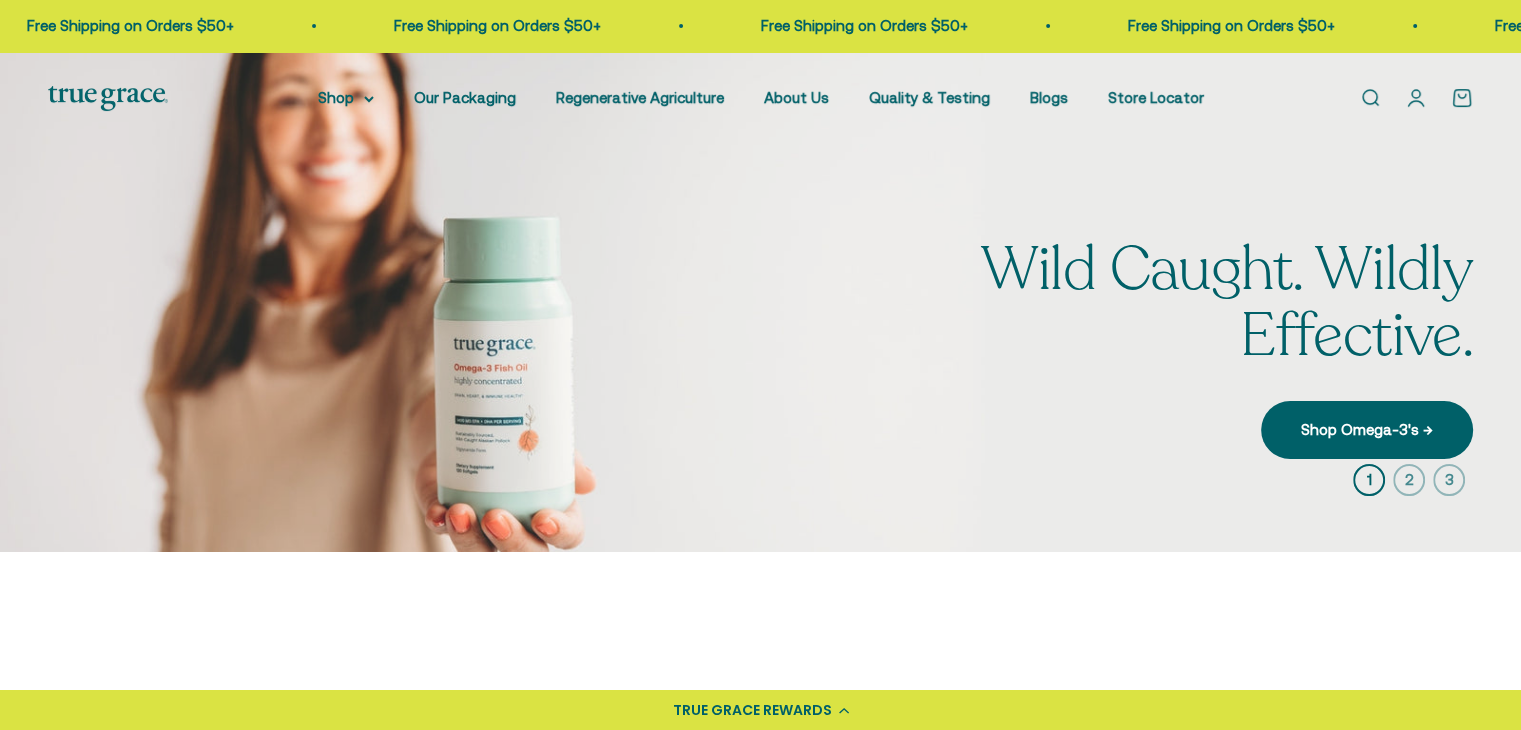 click on "Open account page" at bounding box center [1416, 98] 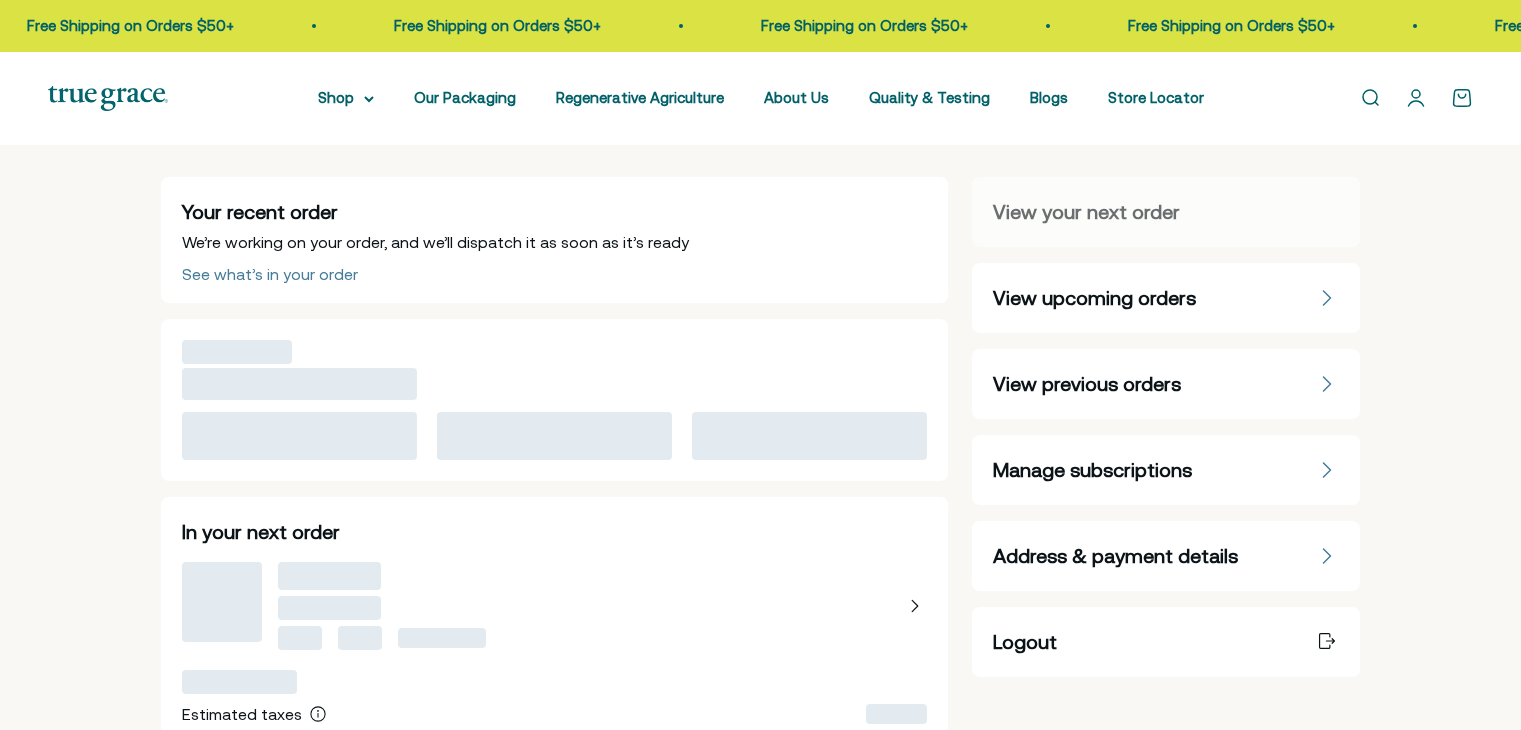 scroll, scrollTop: 0, scrollLeft: 0, axis: both 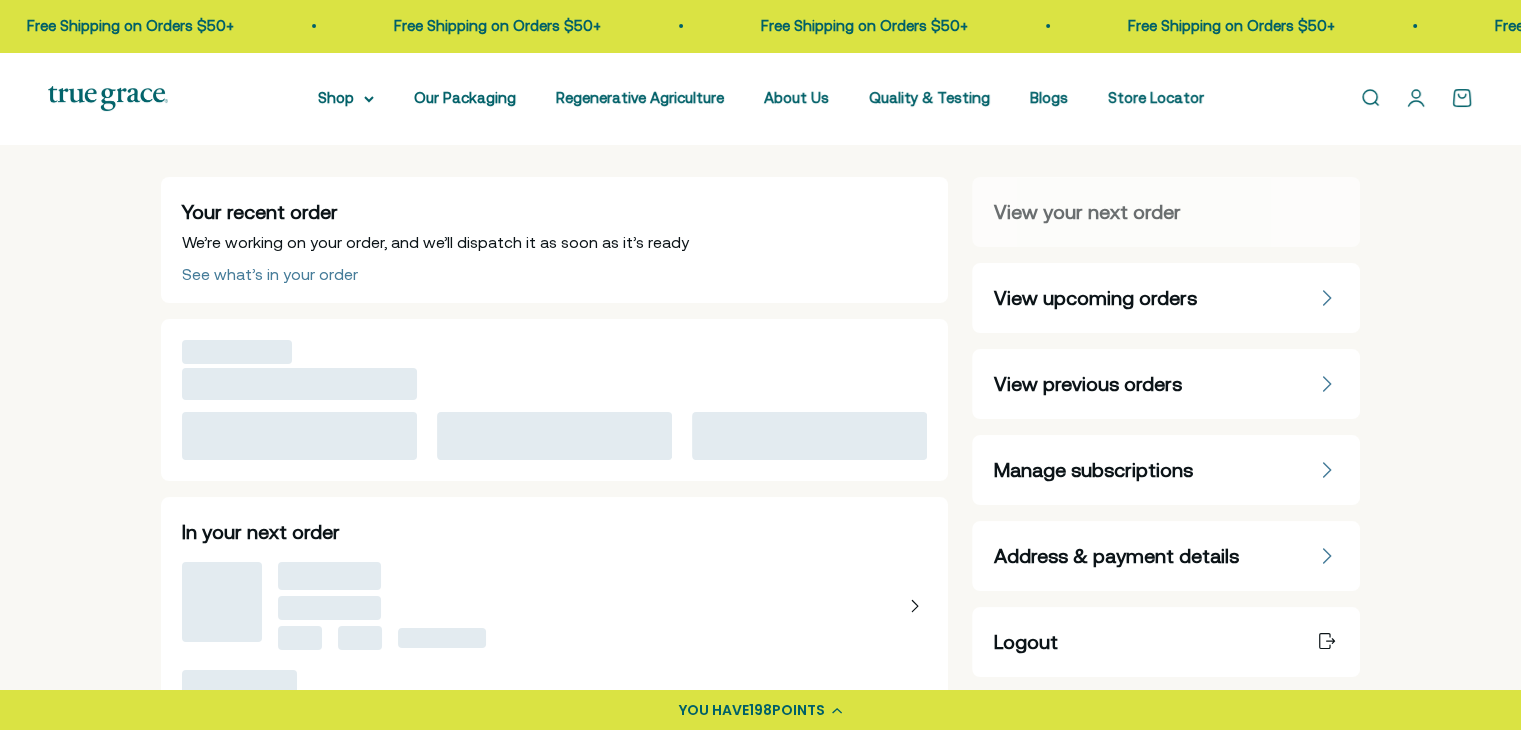 click on "Manage subscriptions" at bounding box center [1092, 470] 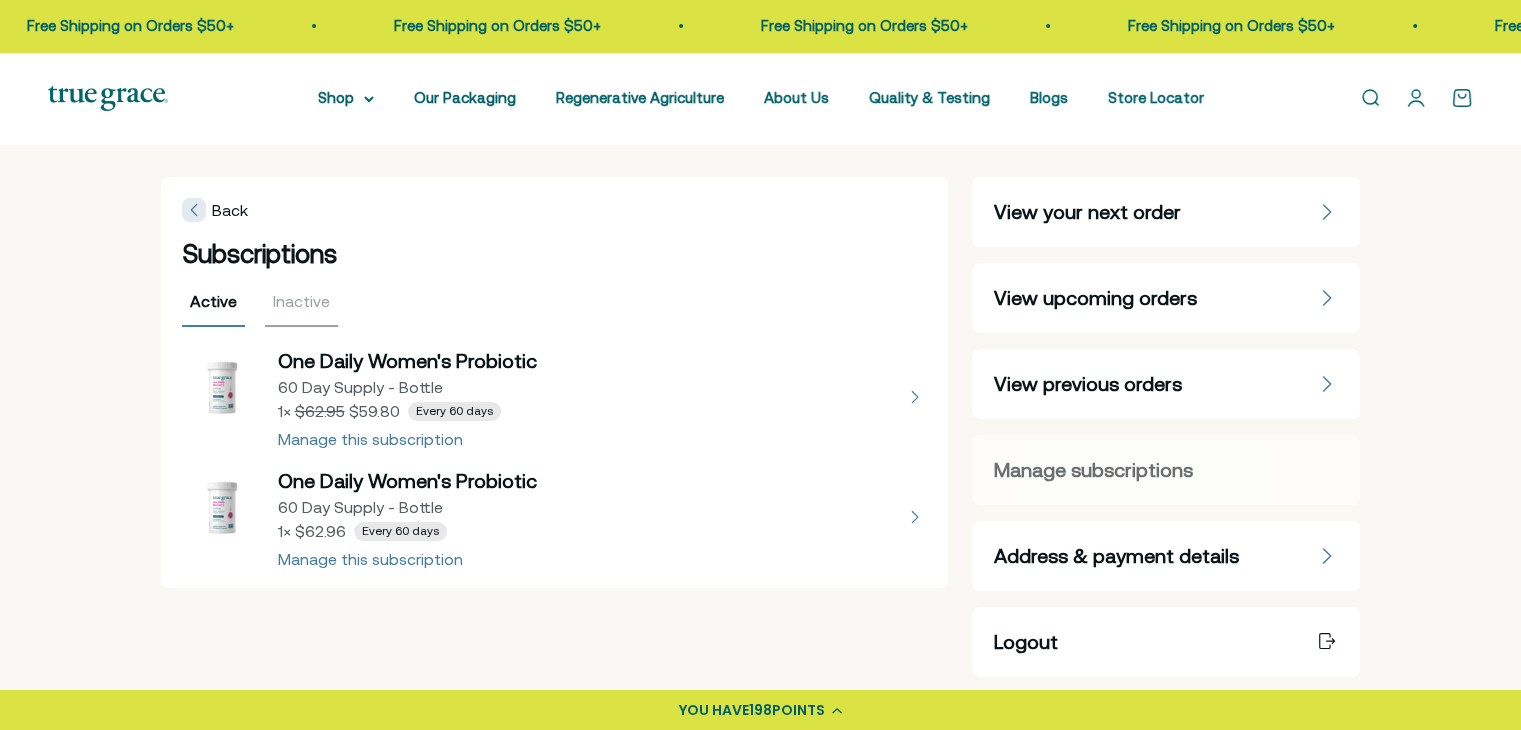click at bounding box center (555, 517) 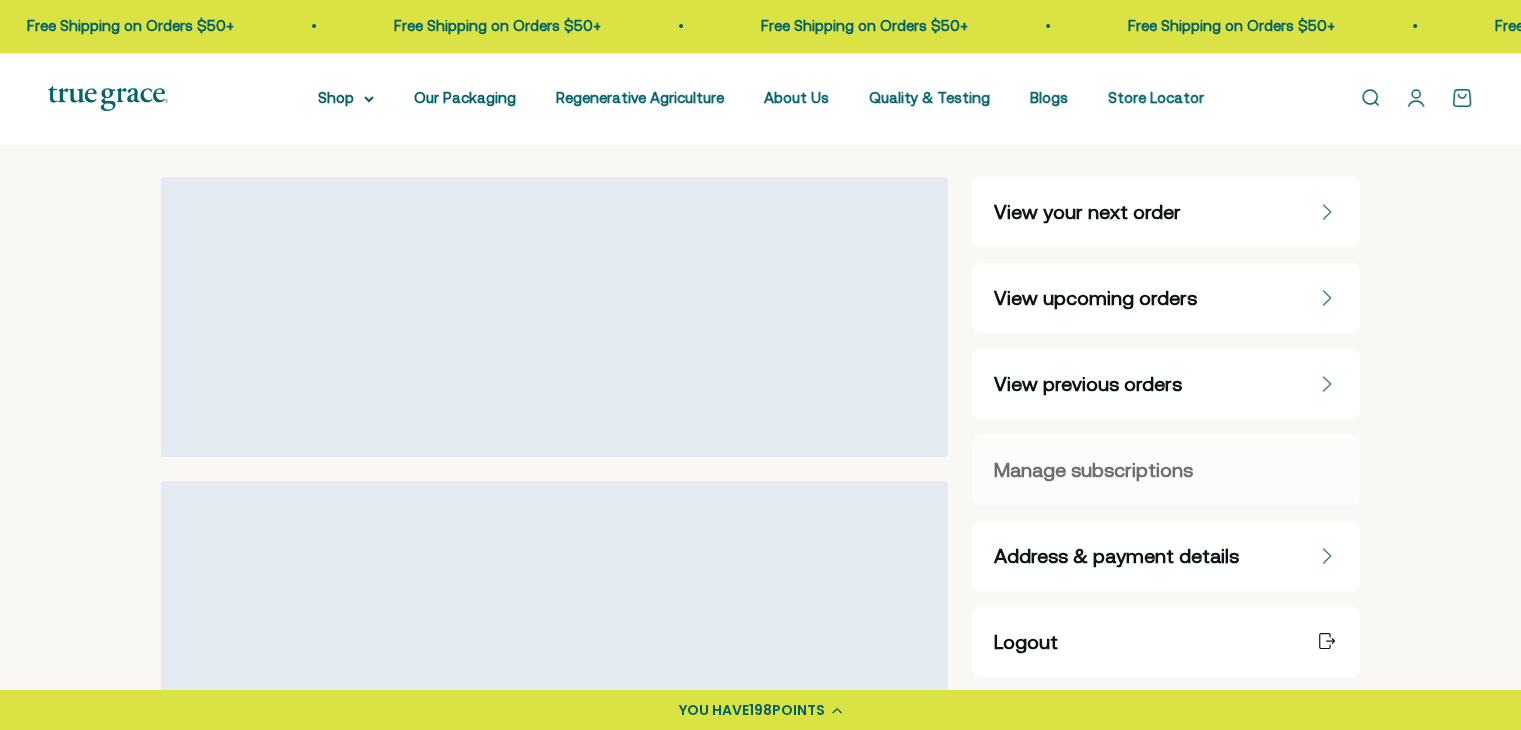 select on "60 Day Supply - Bottle" 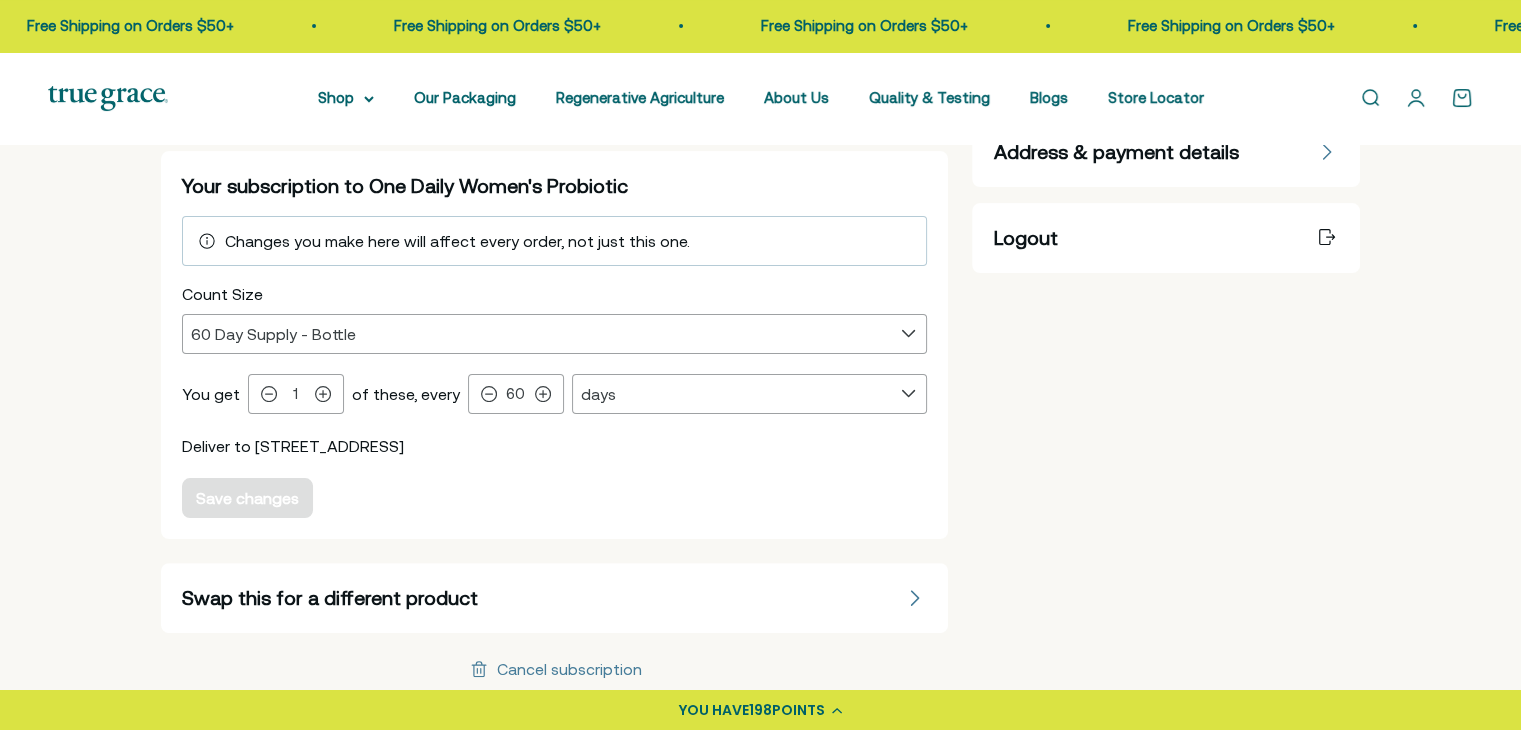 scroll, scrollTop: 506, scrollLeft: 0, axis: vertical 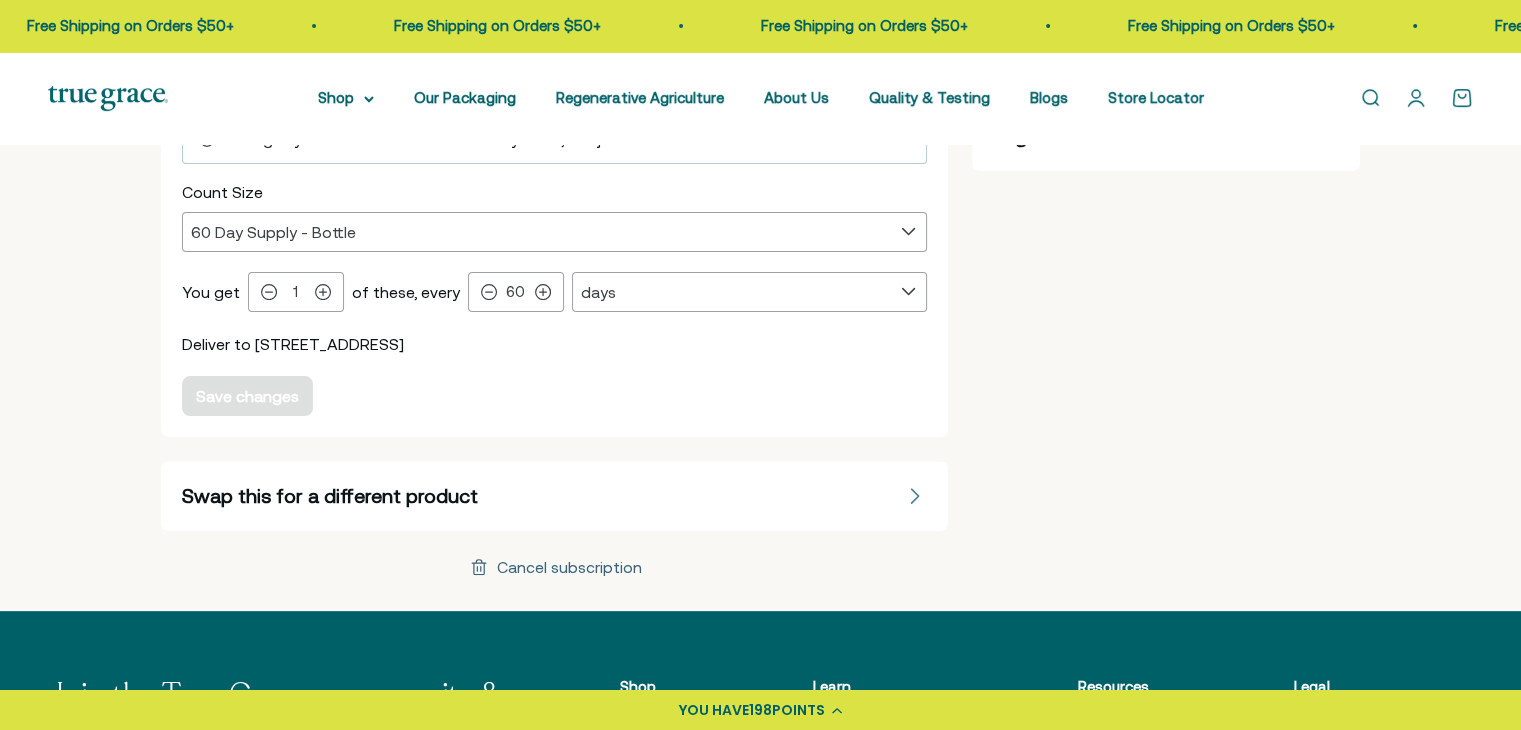 click on "Cancel subscription" at bounding box center (569, 567) 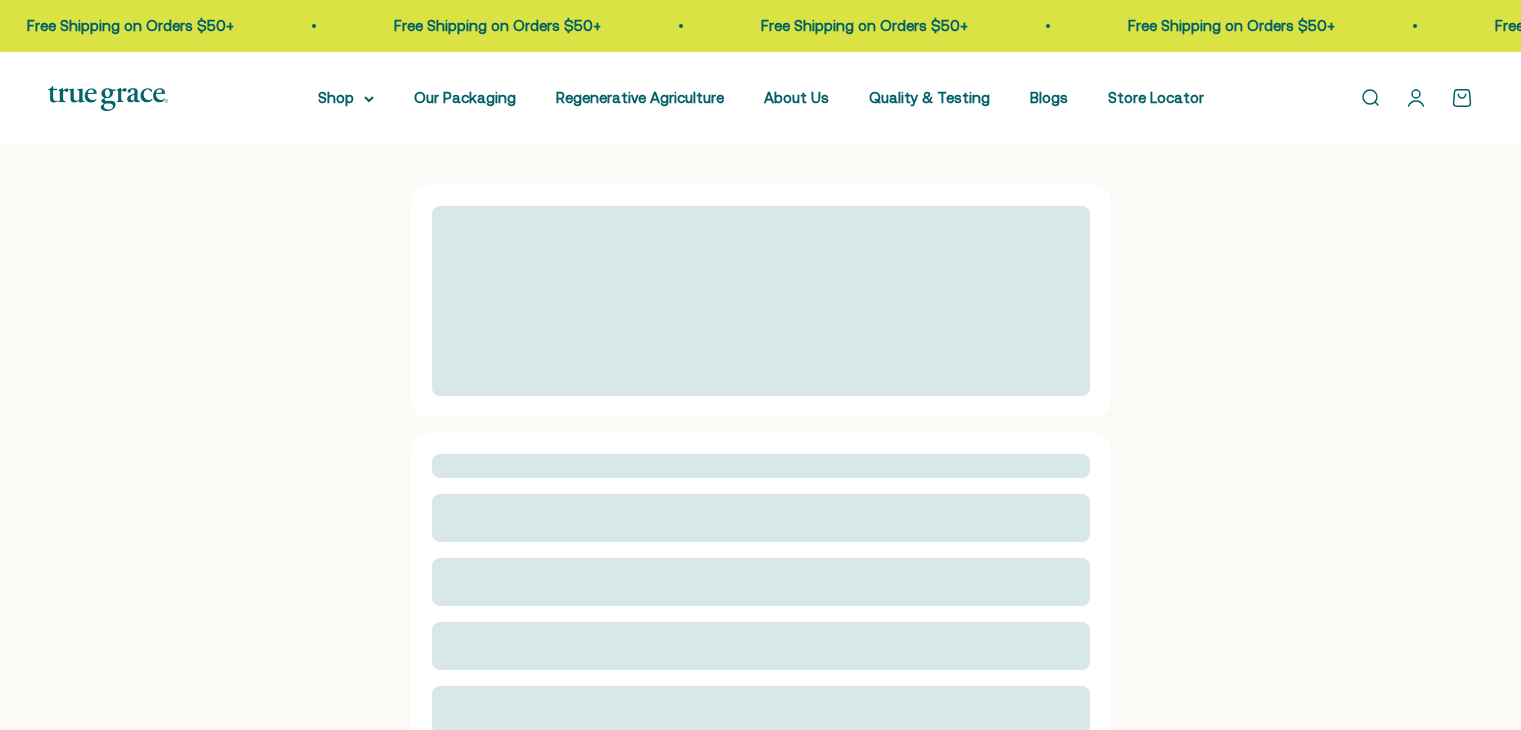 scroll, scrollTop: 0, scrollLeft: 0, axis: both 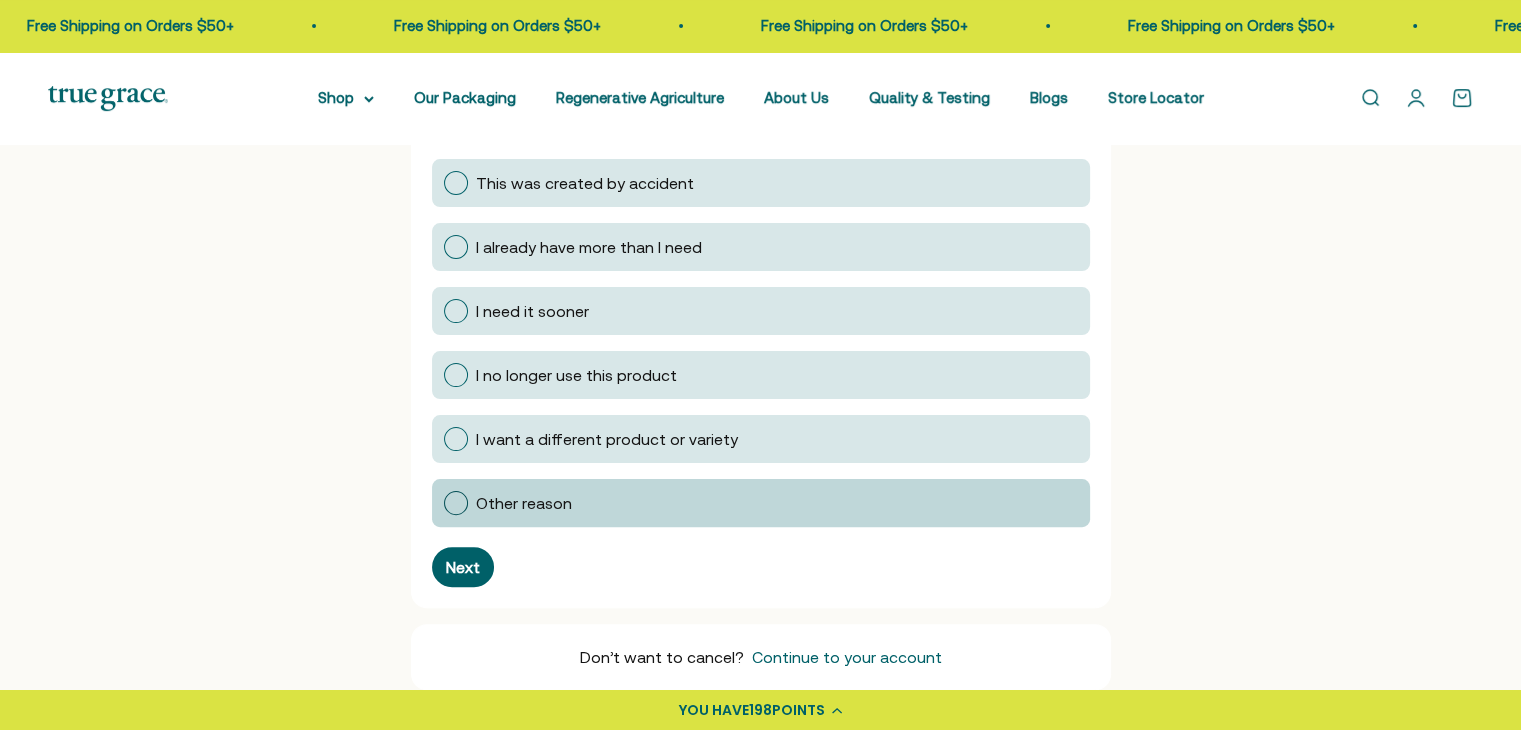 click at bounding box center (456, 503) 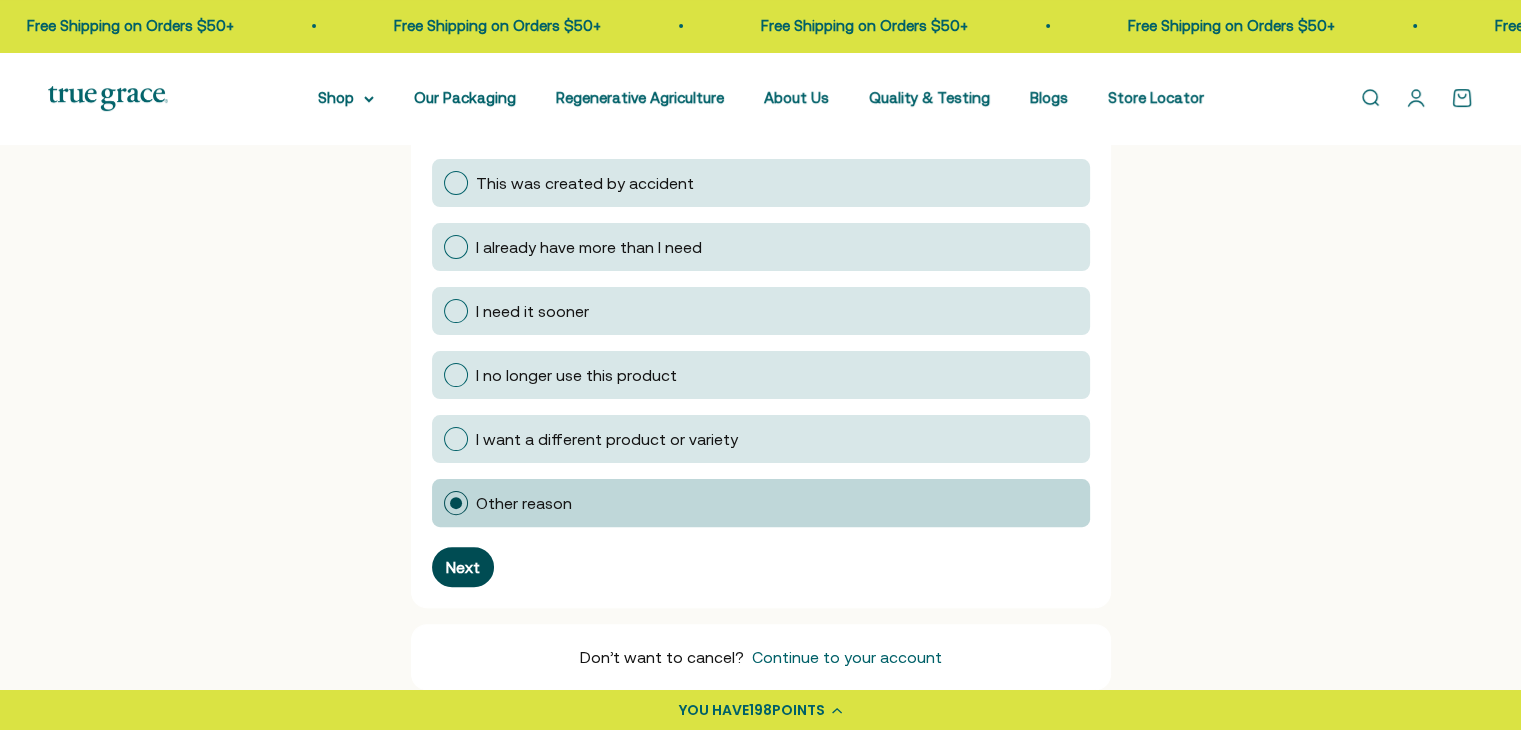 click on "Next" at bounding box center [463, 567] 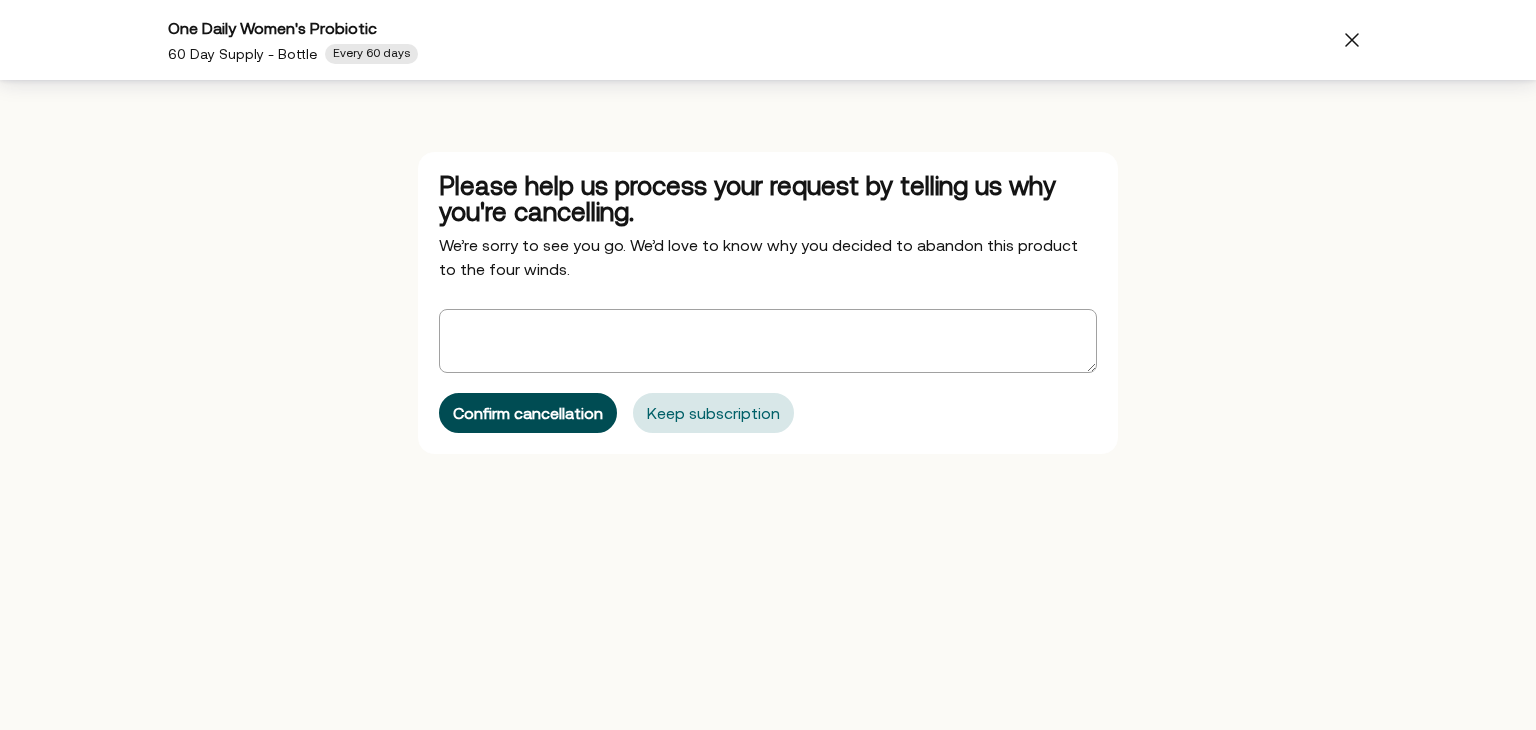 click on "Confirm cancellation" at bounding box center [528, 413] 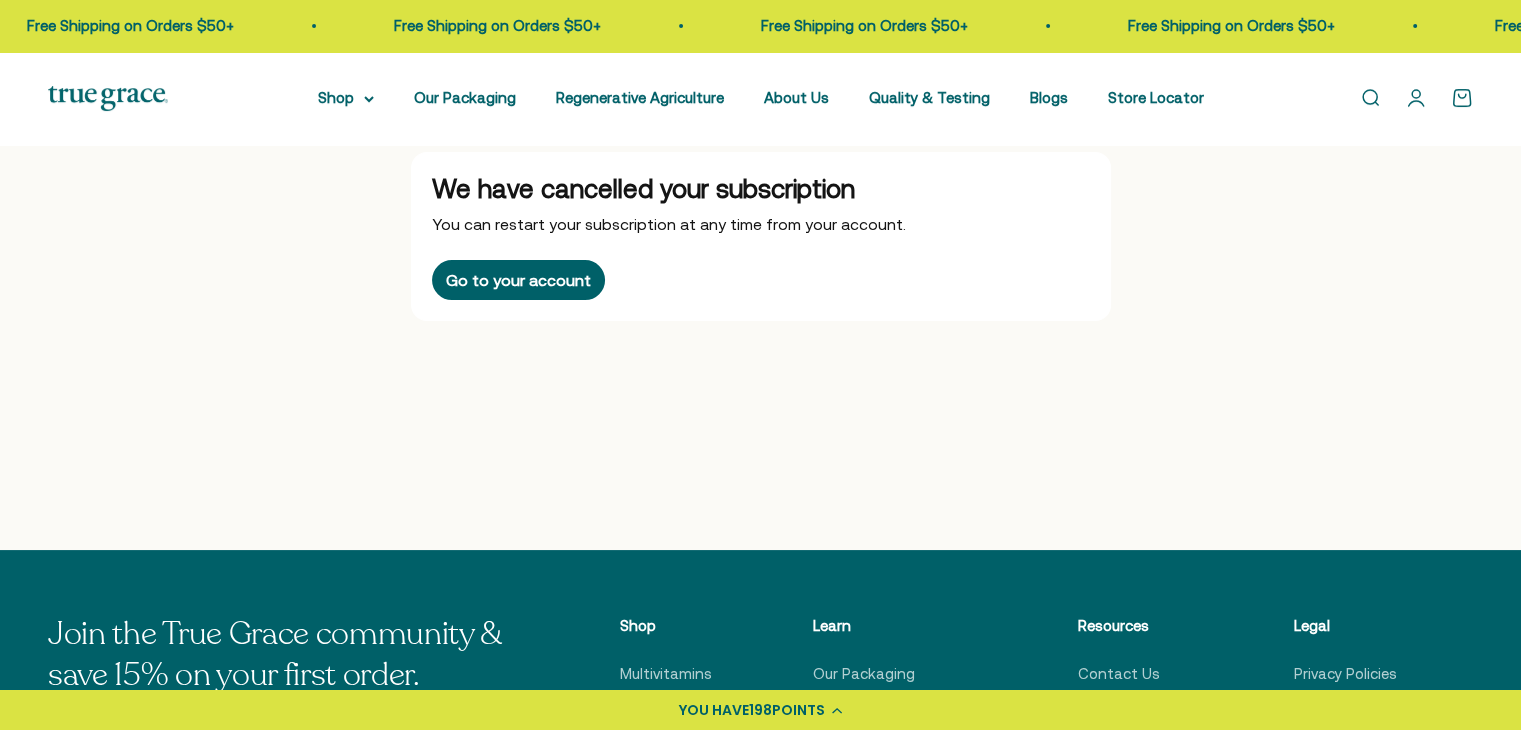 scroll, scrollTop: 0, scrollLeft: 0, axis: both 